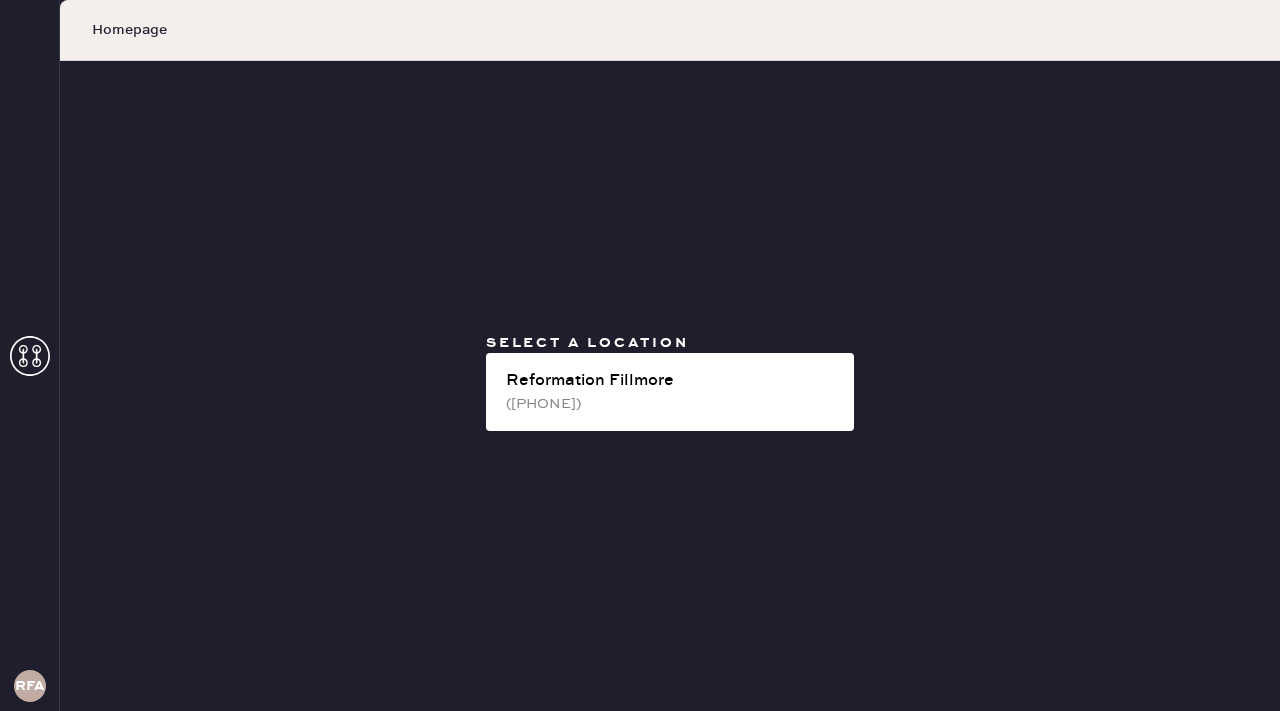 scroll, scrollTop: 0, scrollLeft: 0, axis: both 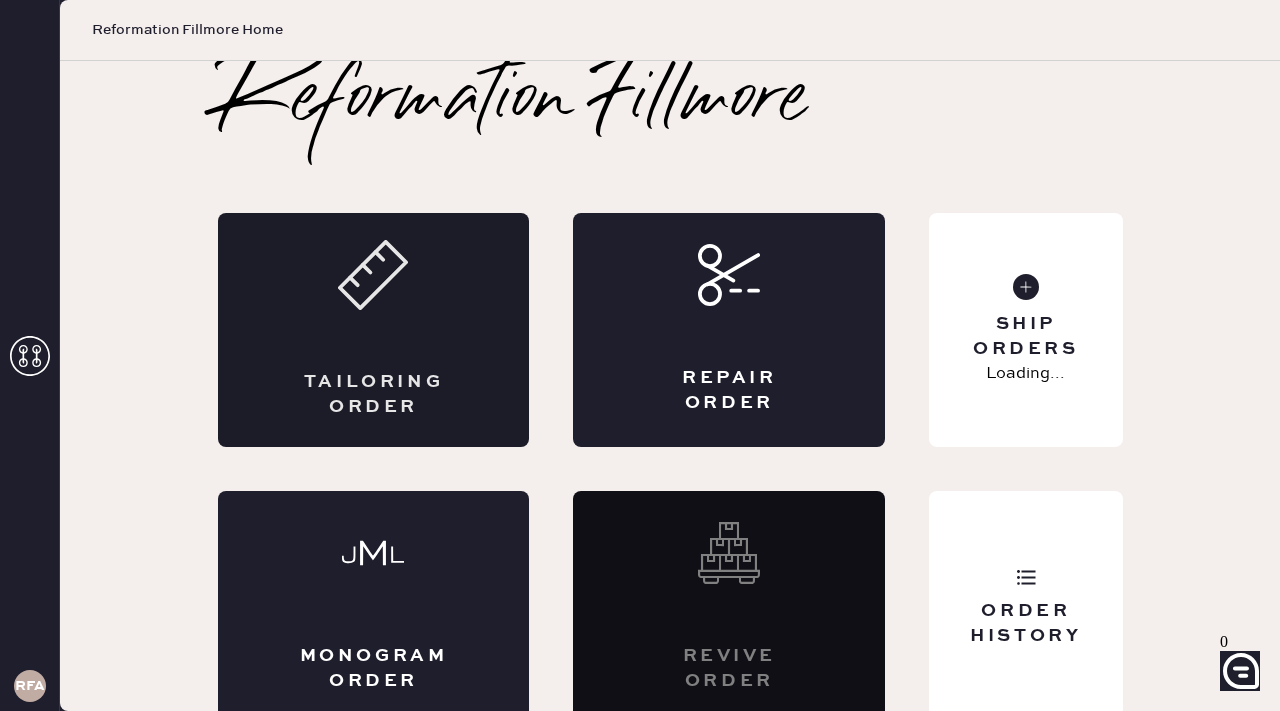click on "Tailoring Order" at bounding box center [374, 330] 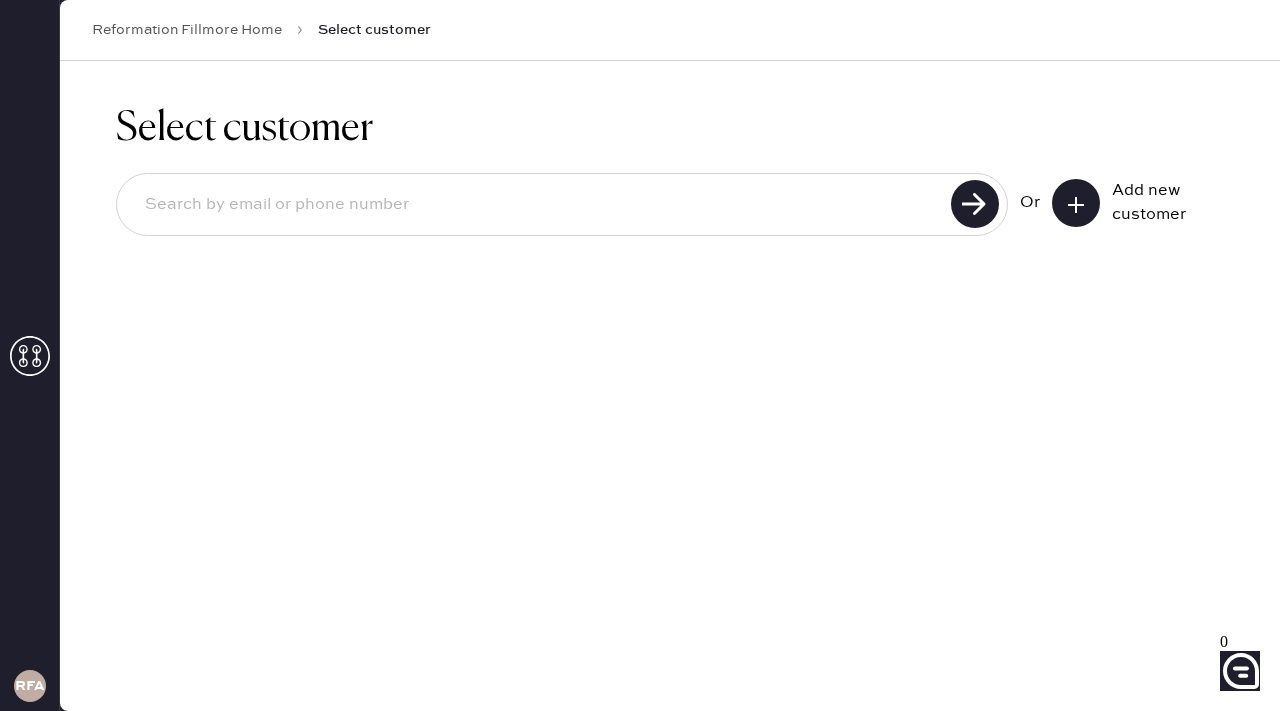 click at bounding box center [537, 205] 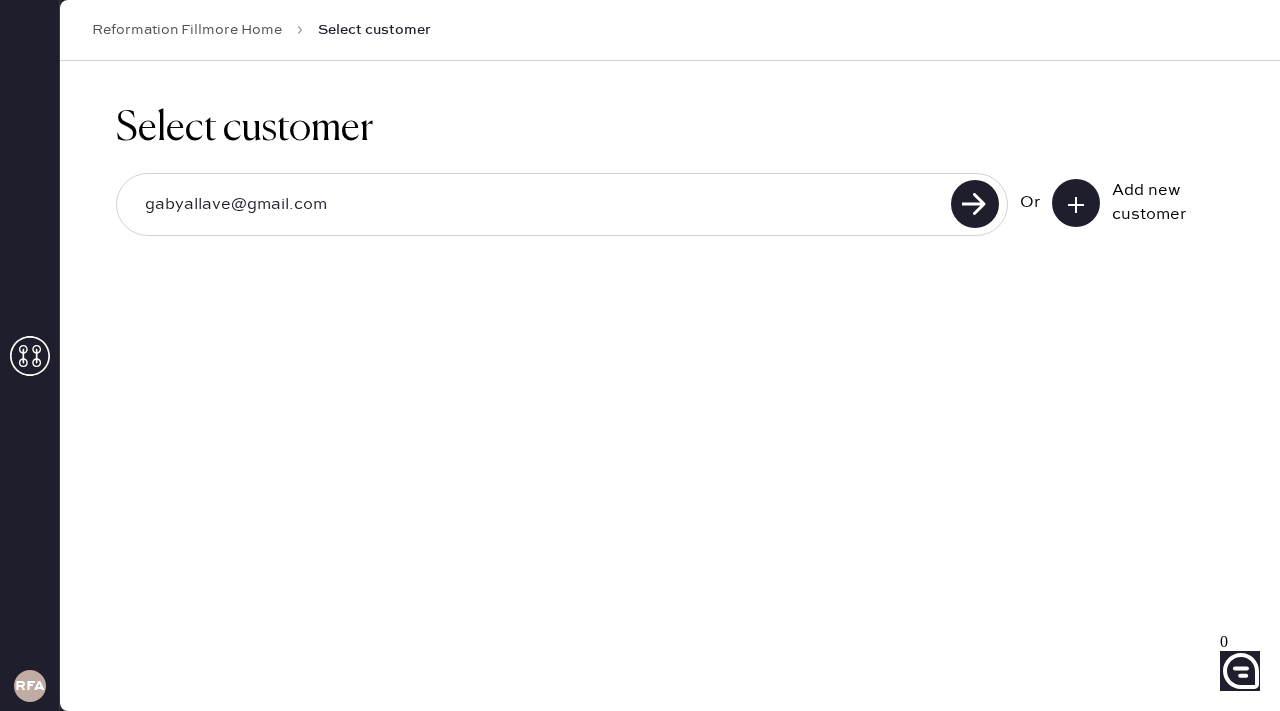 click on "gabyallave@gmail.com" at bounding box center [537, 205] 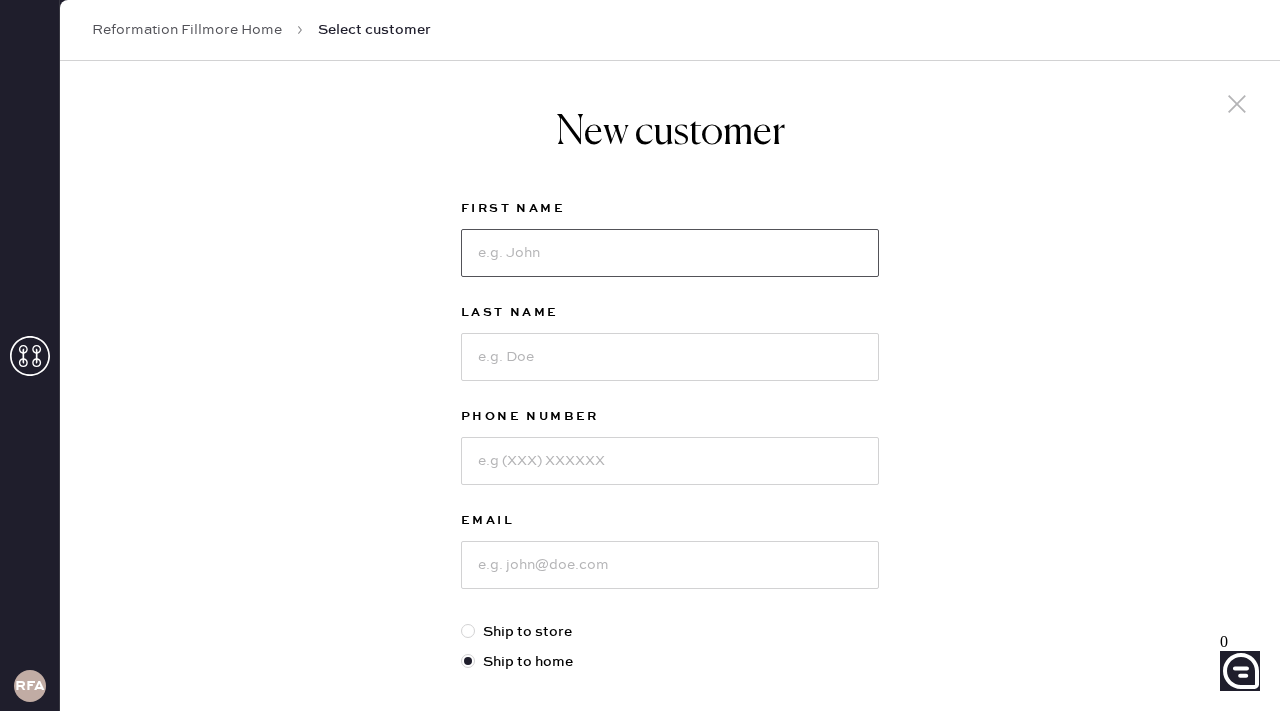 click at bounding box center [670, 253] 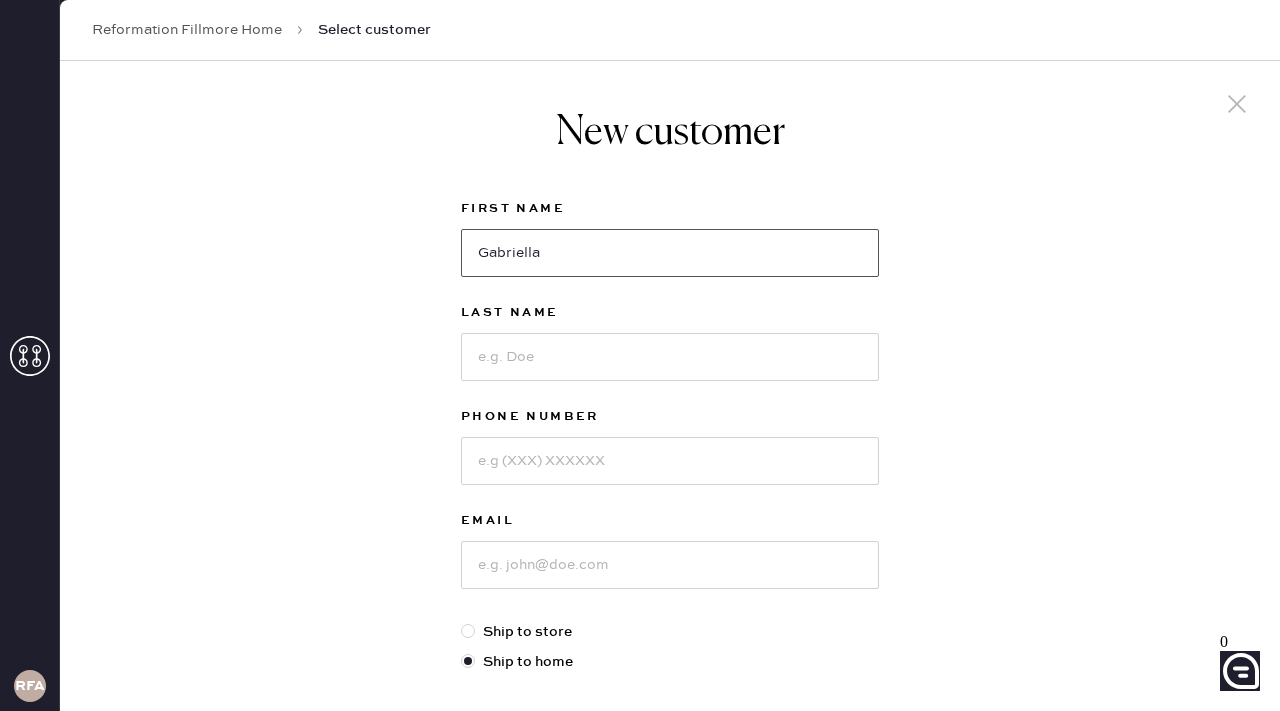 type on "Gabriella" 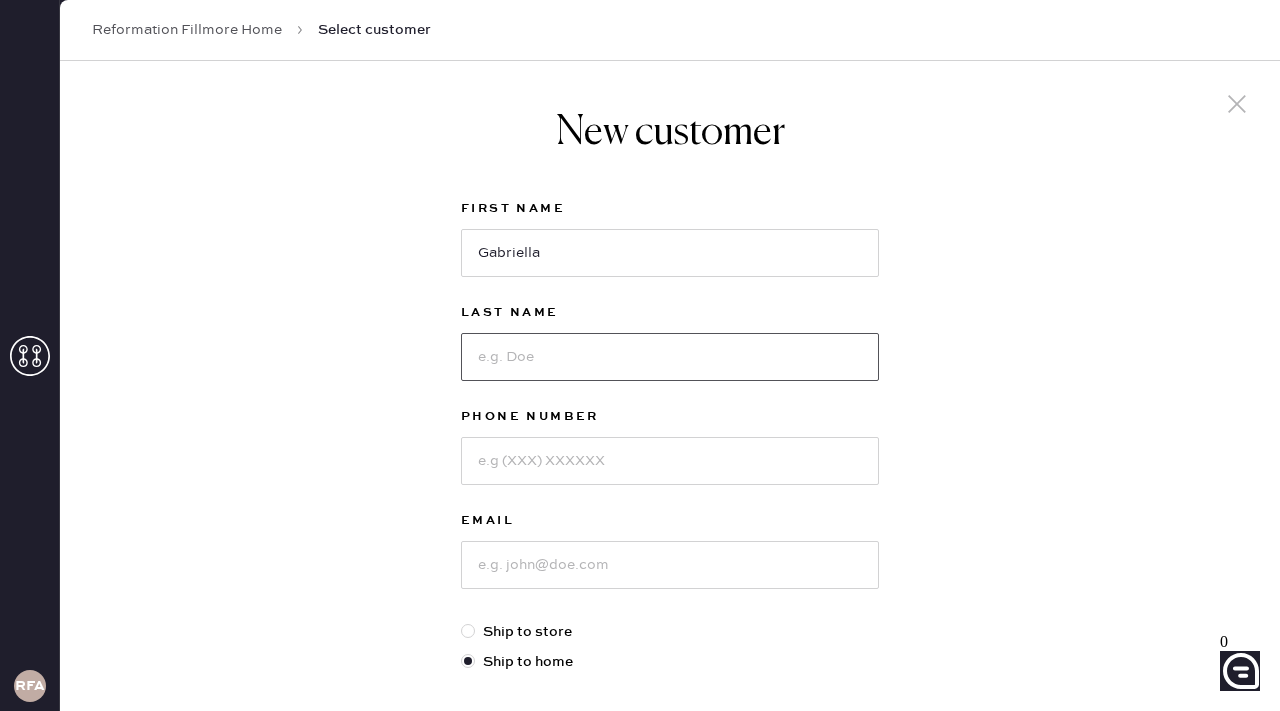 click at bounding box center [670, 357] 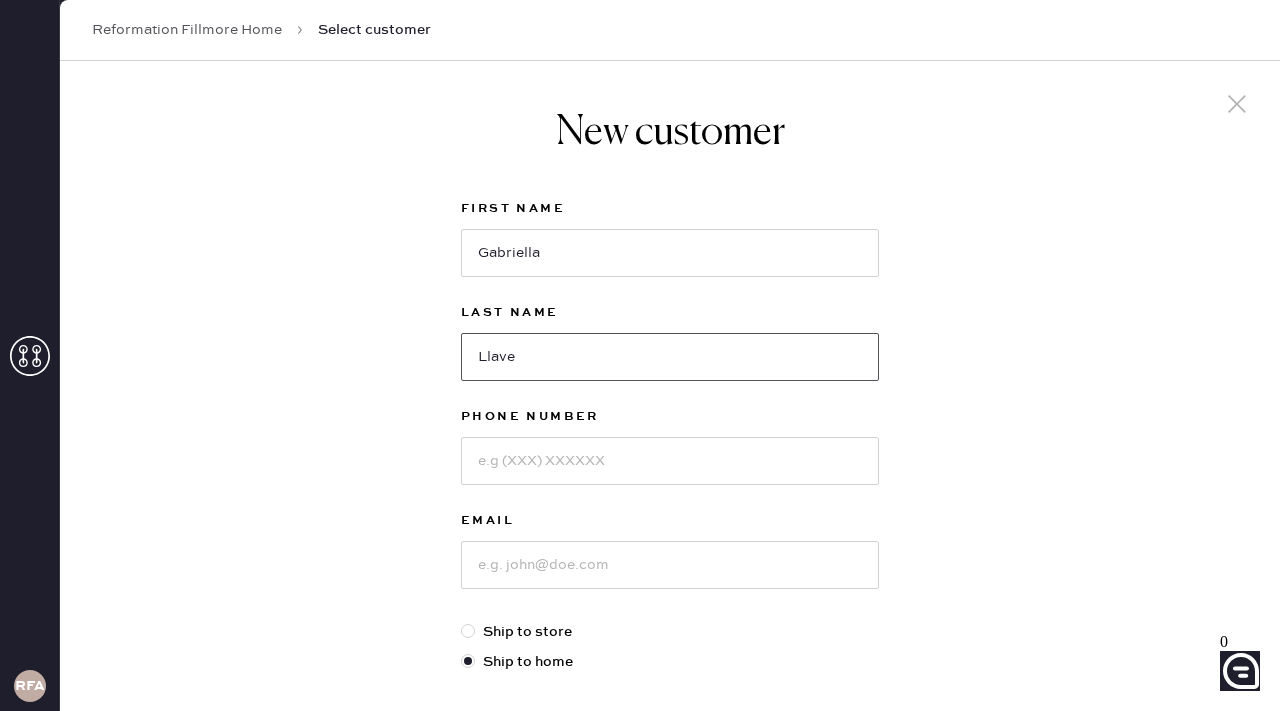 type on "Llave" 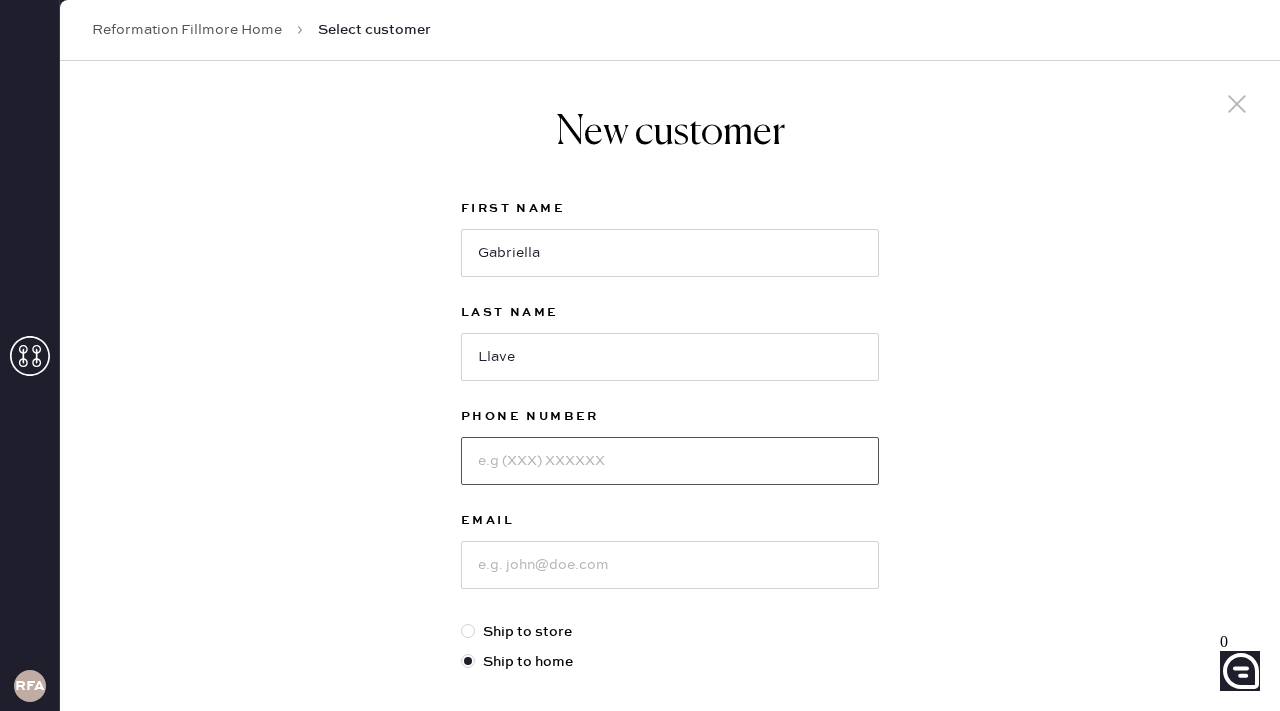 click at bounding box center [670, 461] 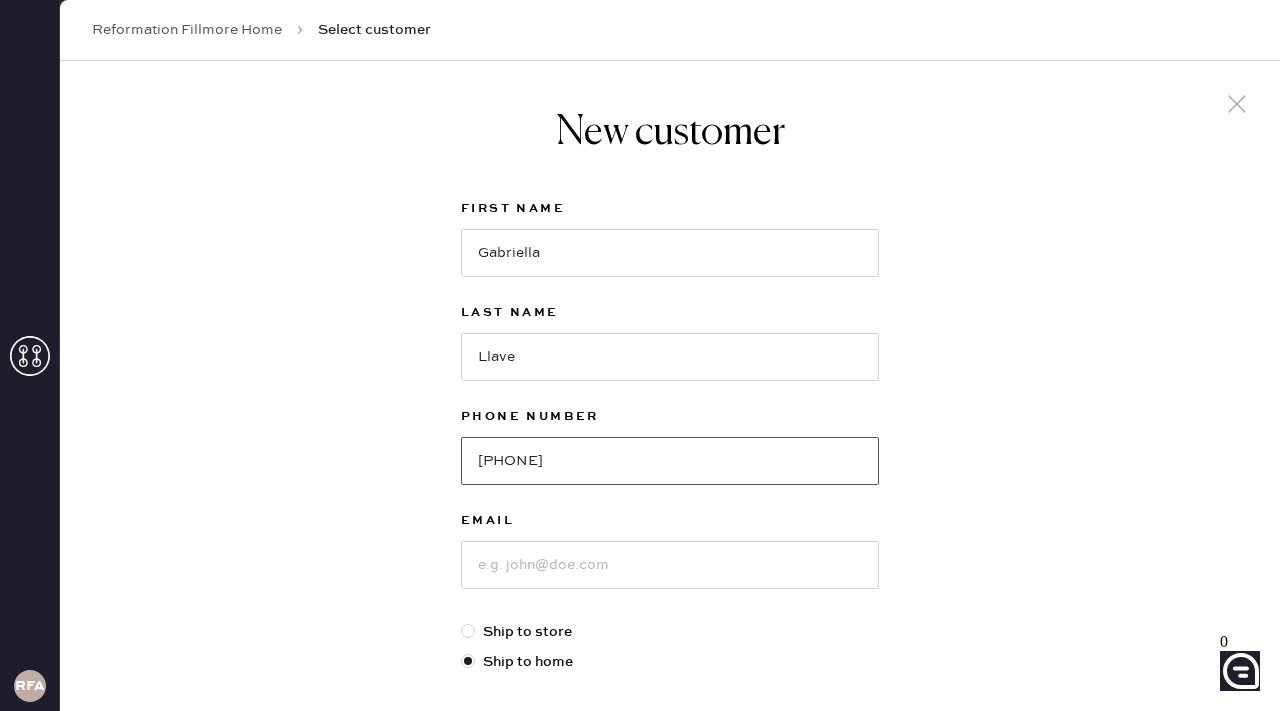 type on "[PHONE]" 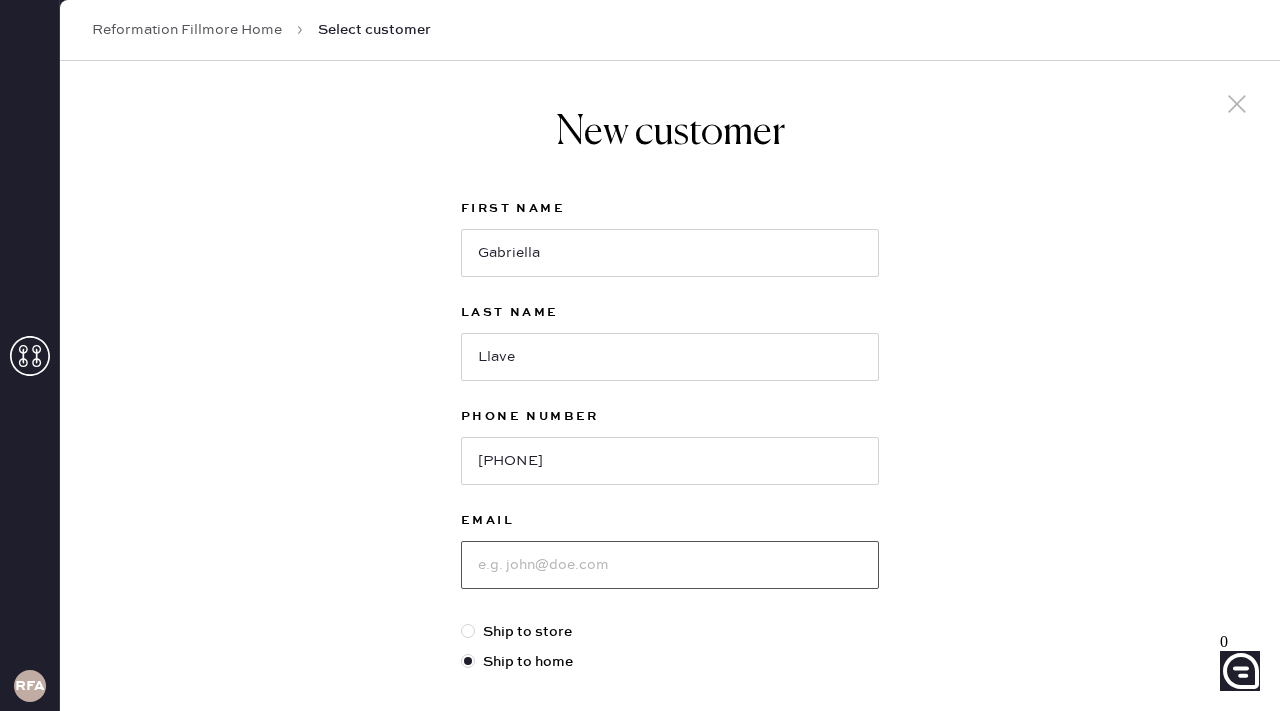 click at bounding box center (670, 565) 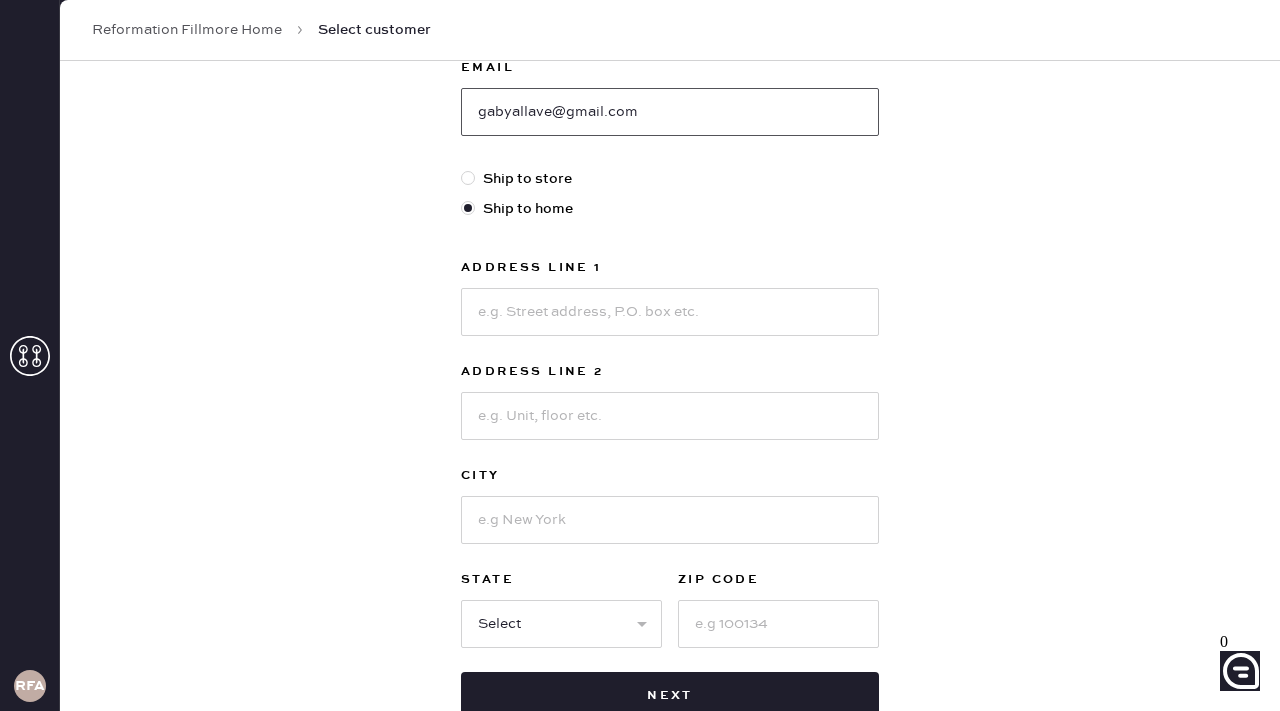 scroll, scrollTop: 454, scrollLeft: 0, axis: vertical 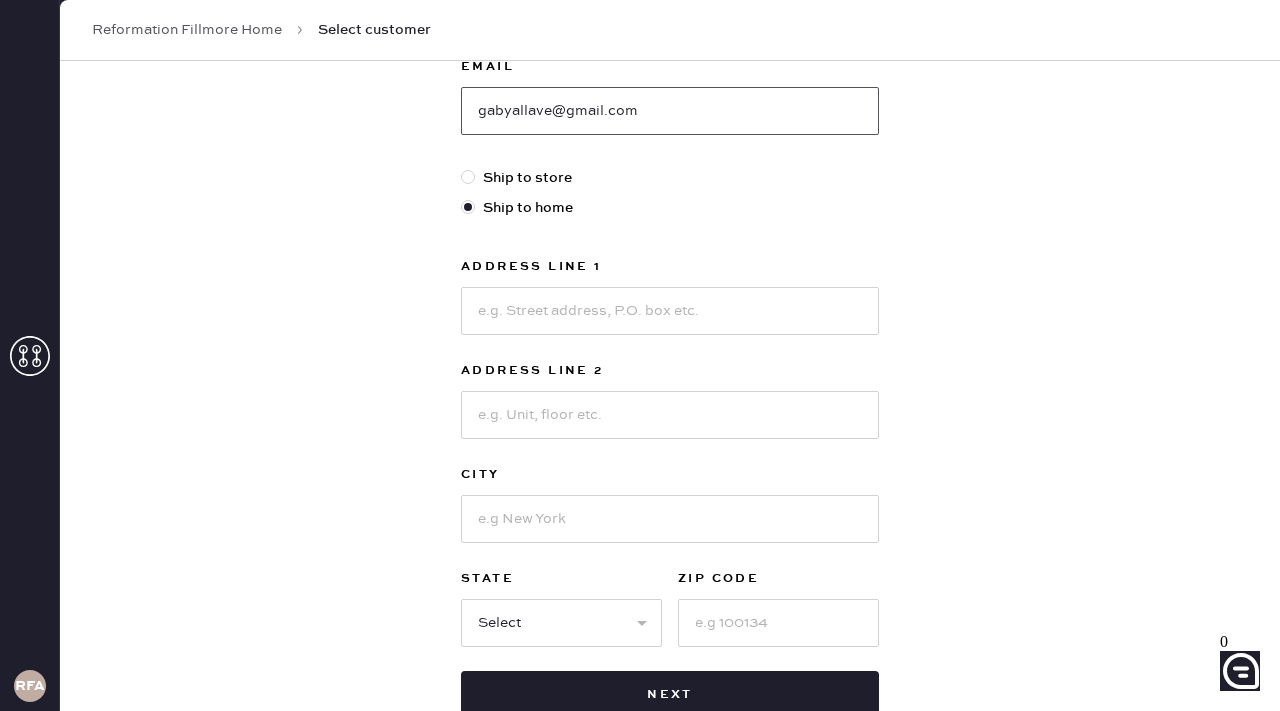 type on "gabyallave@gmail.com" 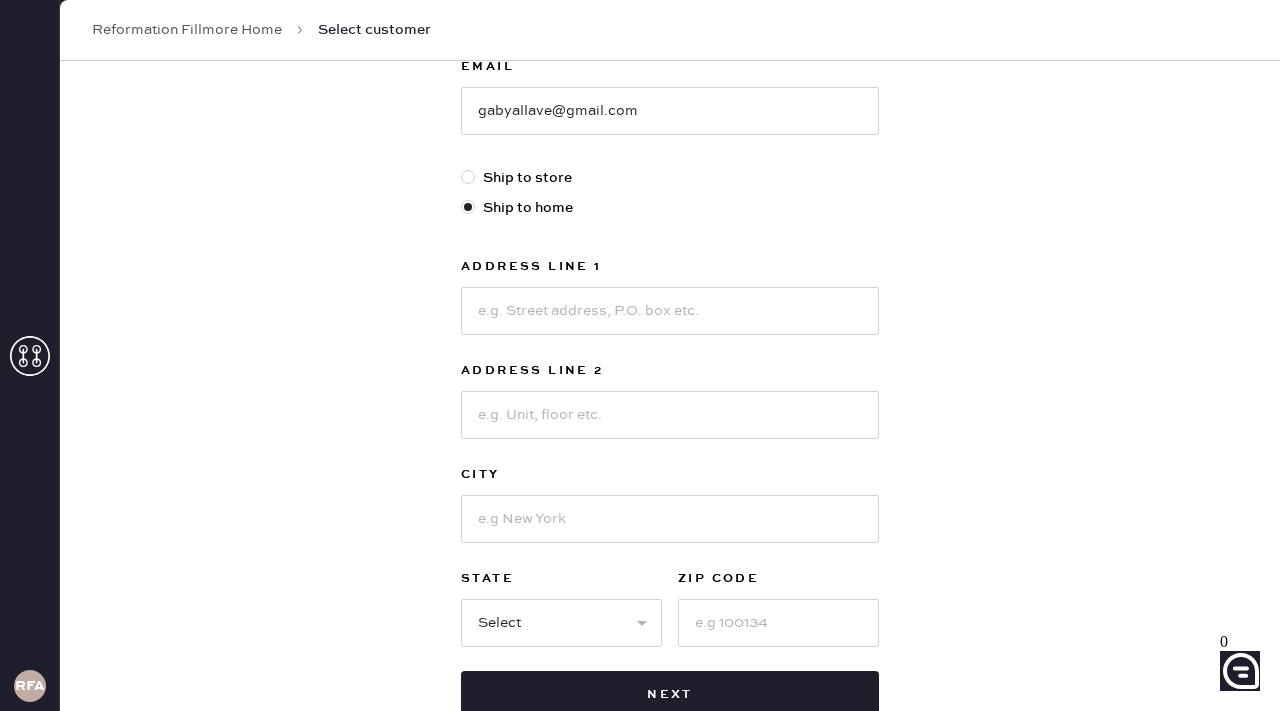 click at bounding box center (468, 177) 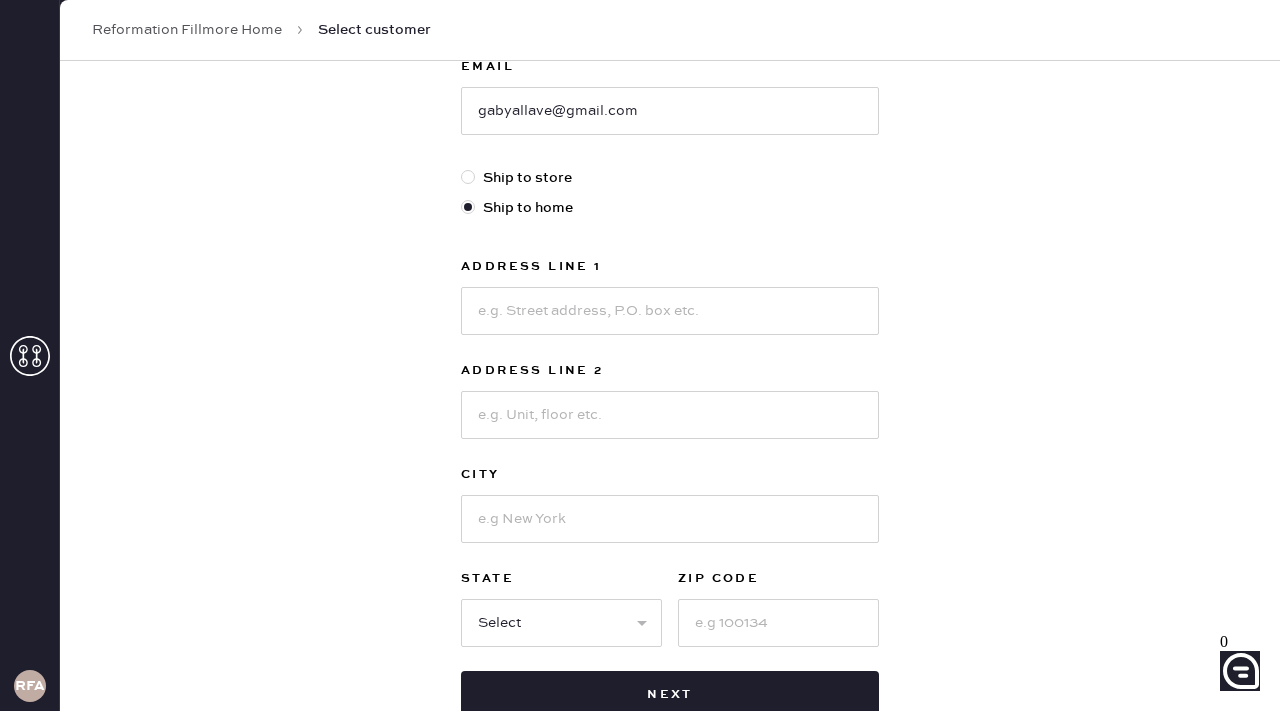 click on "Ship to store" at bounding box center [461, 167] 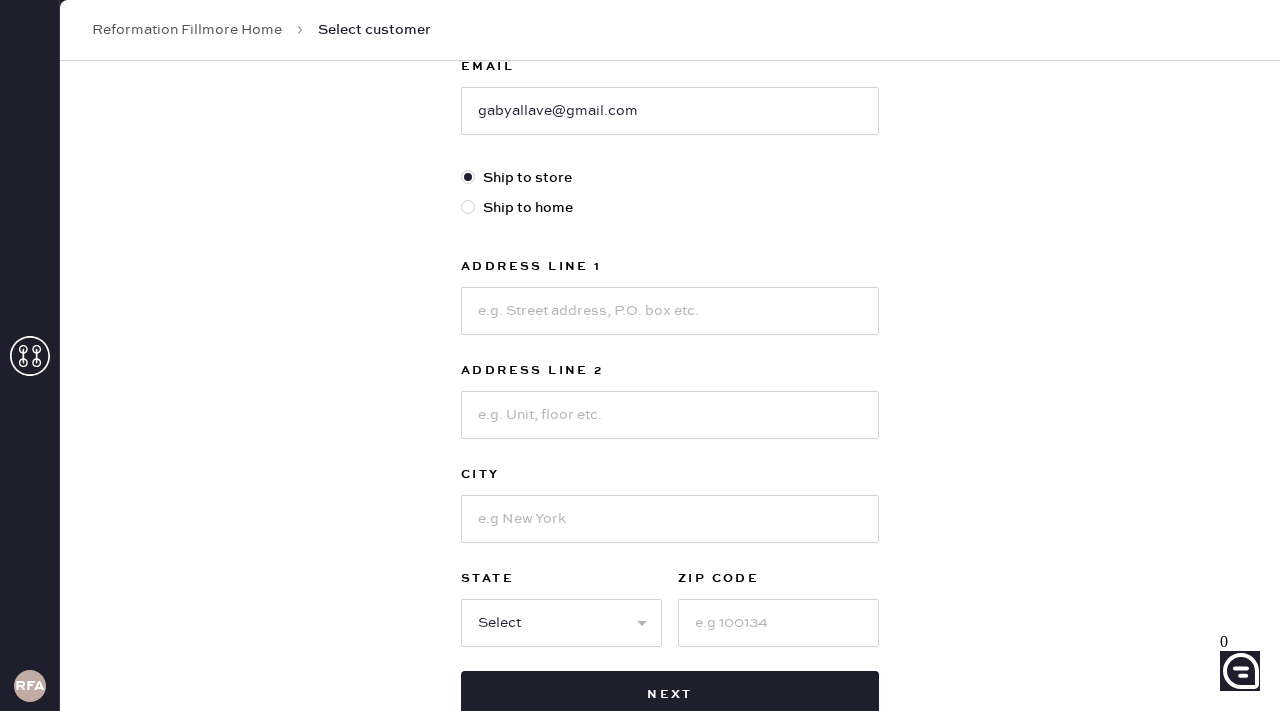 scroll, scrollTop: 162, scrollLeft: 0, axis: vertical 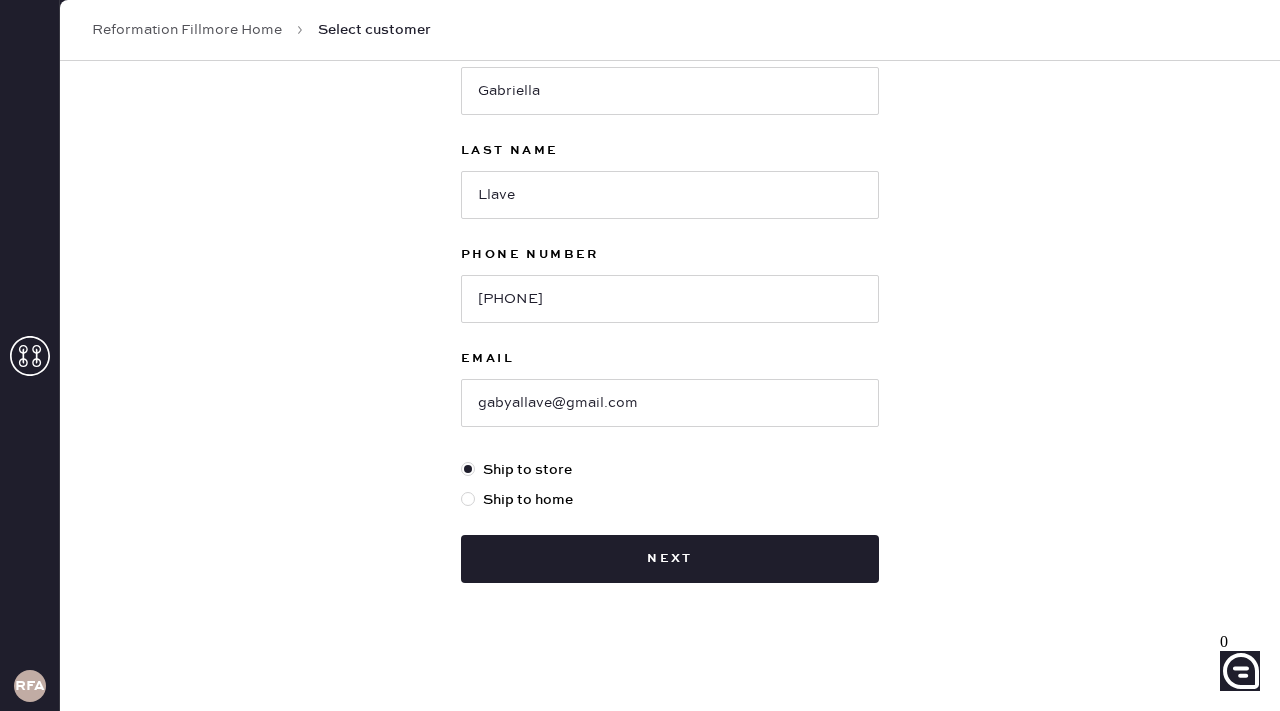 click at bounding box center (472, 500) 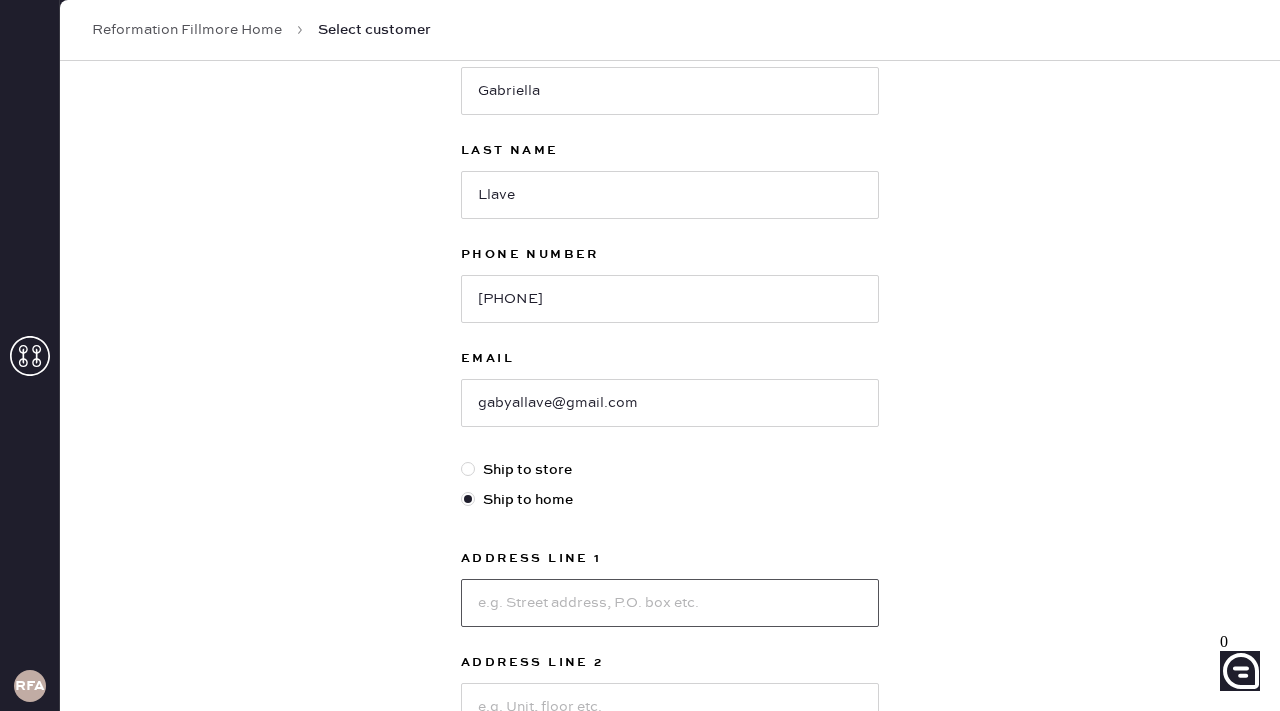 click at bounding box center (670, 603) 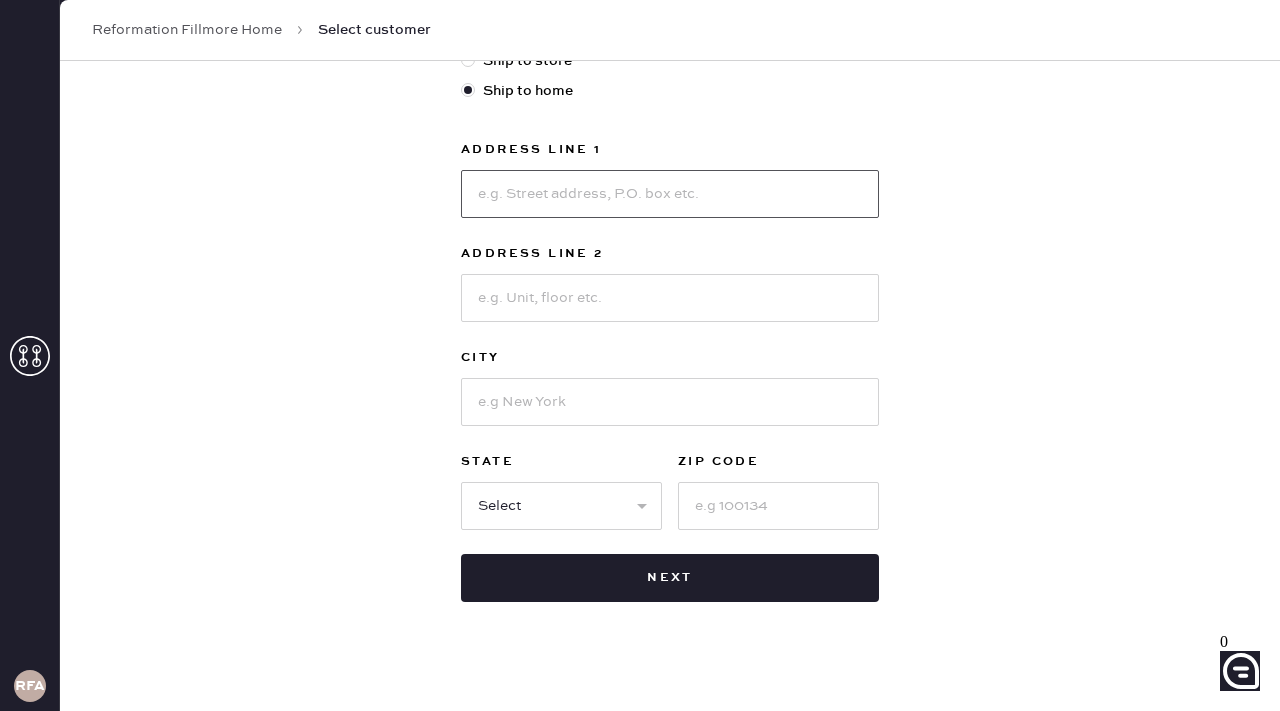 scroll, scrollTop: 585, scrollLeft: 0, axis: vertical 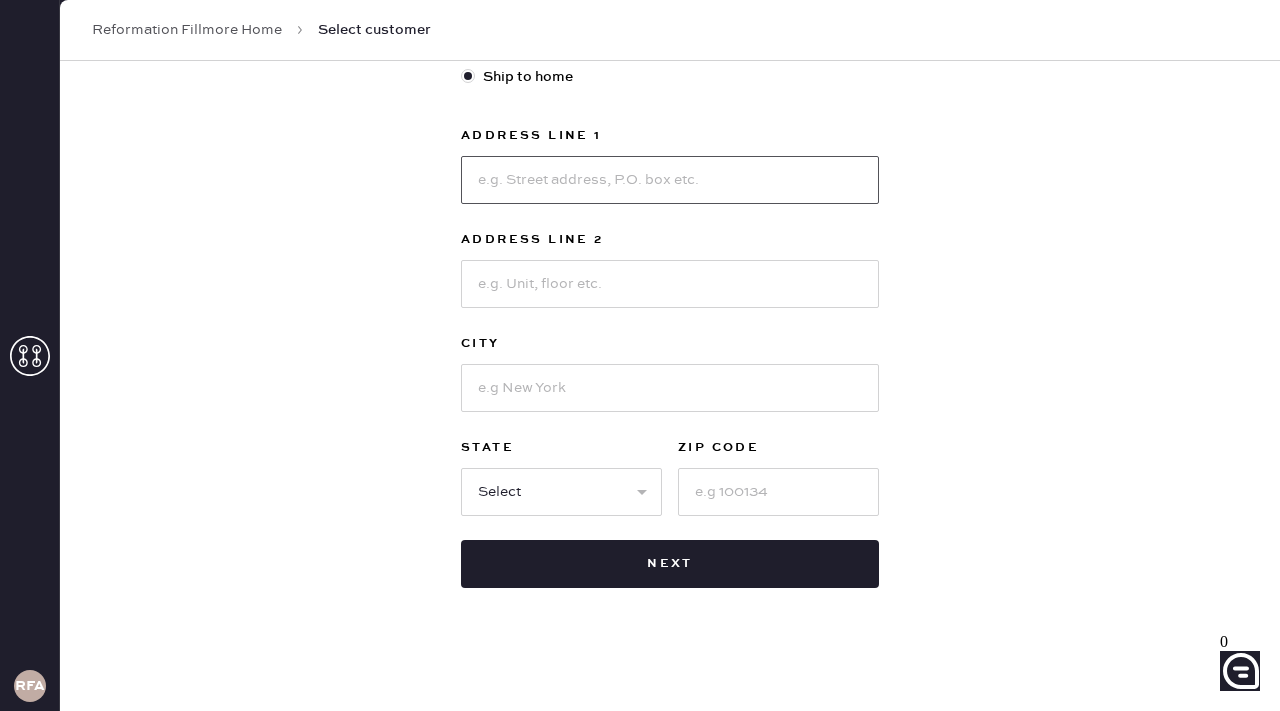 click at bounding box center [670, 180] 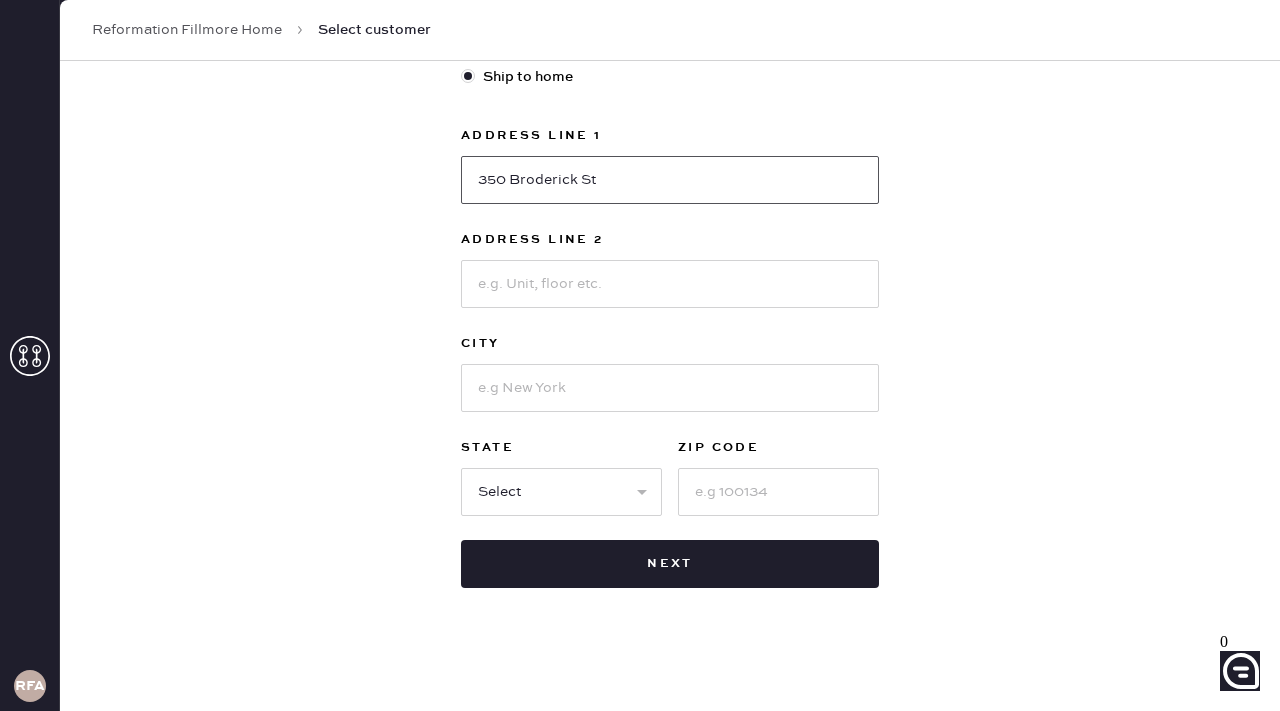 type on "350 Broderick St" 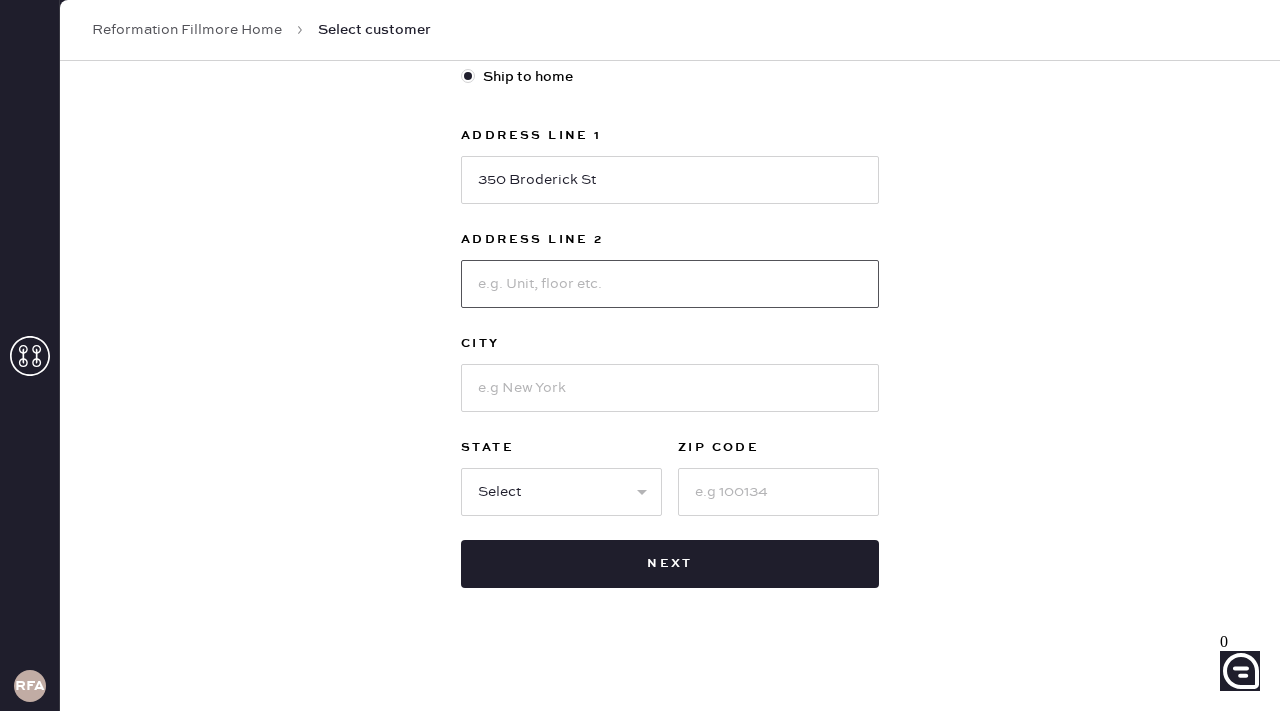 click at bounding box center (670, 284) 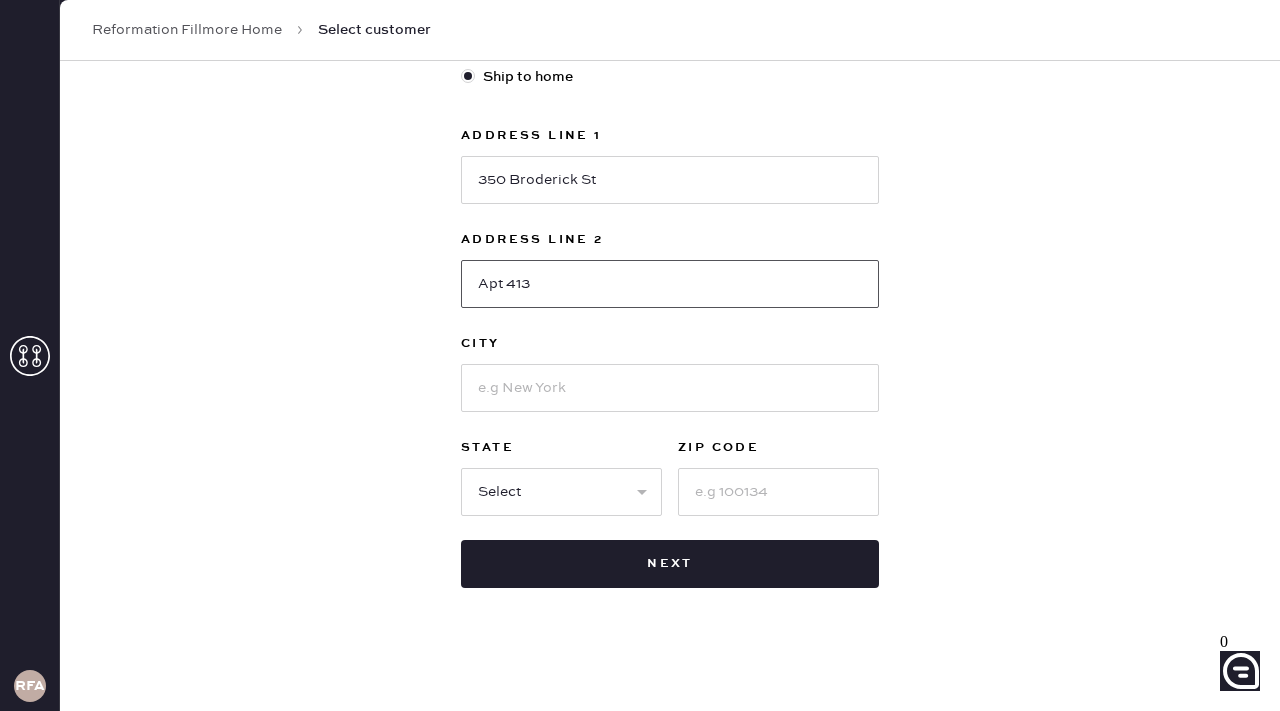 type on "Apt 413" 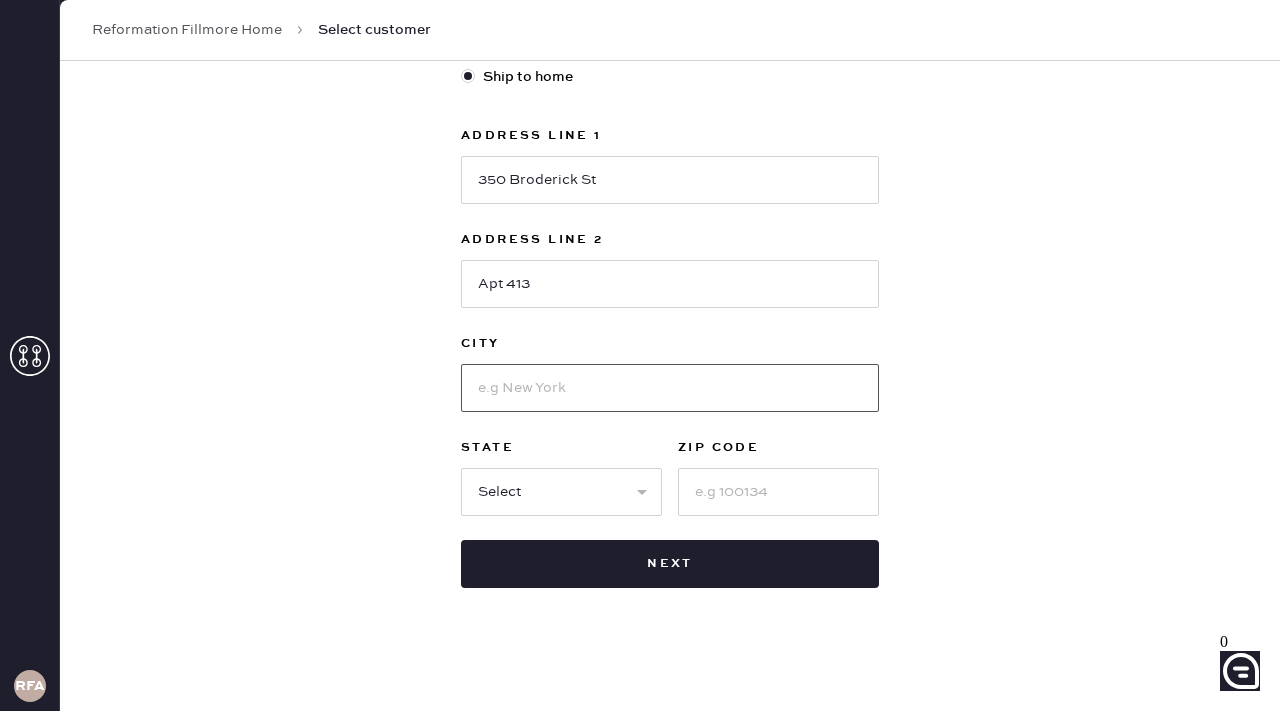 click at bounding box center (670, 388) 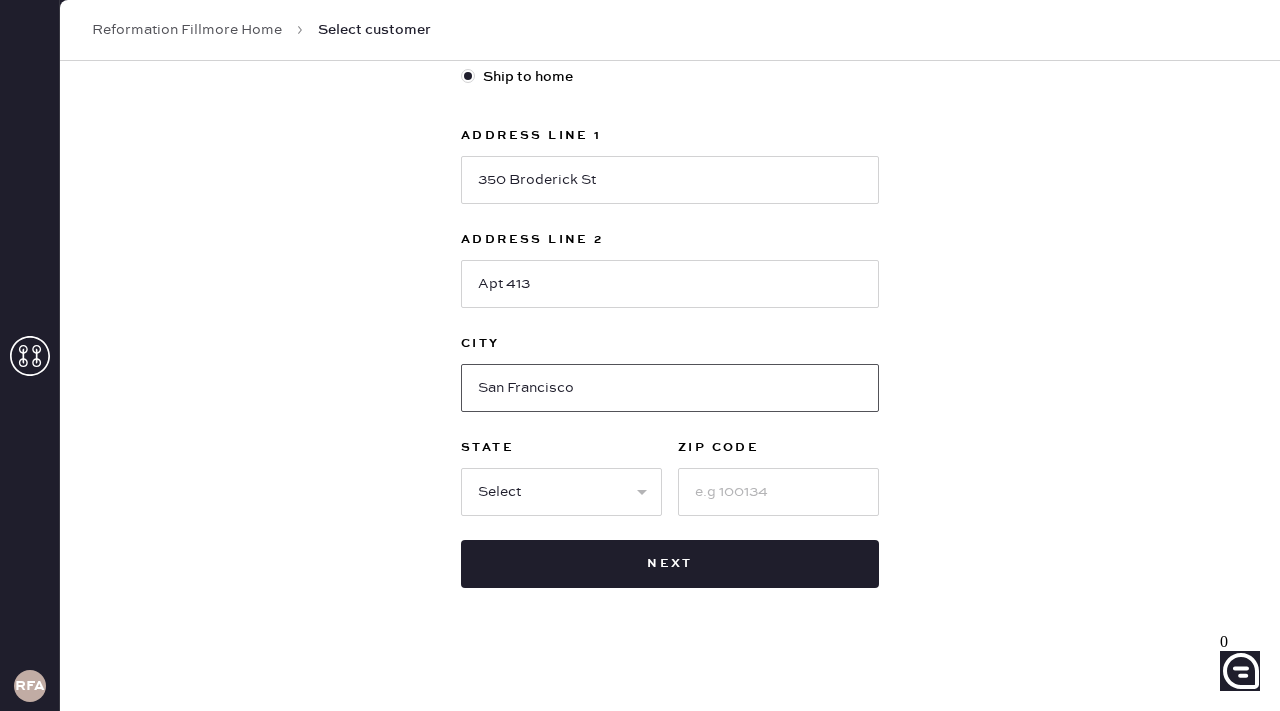 type on "San Francisco" 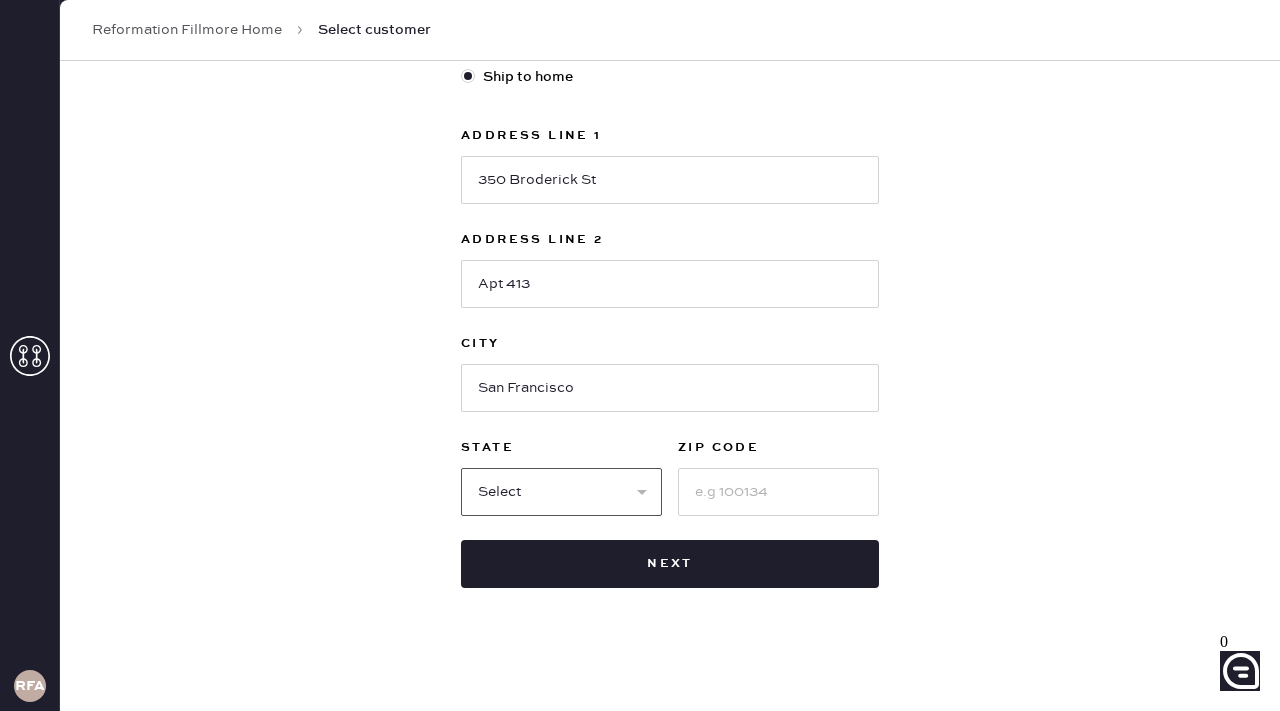 click on "Select AK AL AR AZ CA CO CT DC DE FL GA HI IA ID IL IN KS KY LA MA MD ME MI MN MO MS MT NC ND NE NH NJ NM NV NY OH OK OR PA RI SC SD TN TX UT VA VT WA WI WV WY" at bounding box center (561, 492) 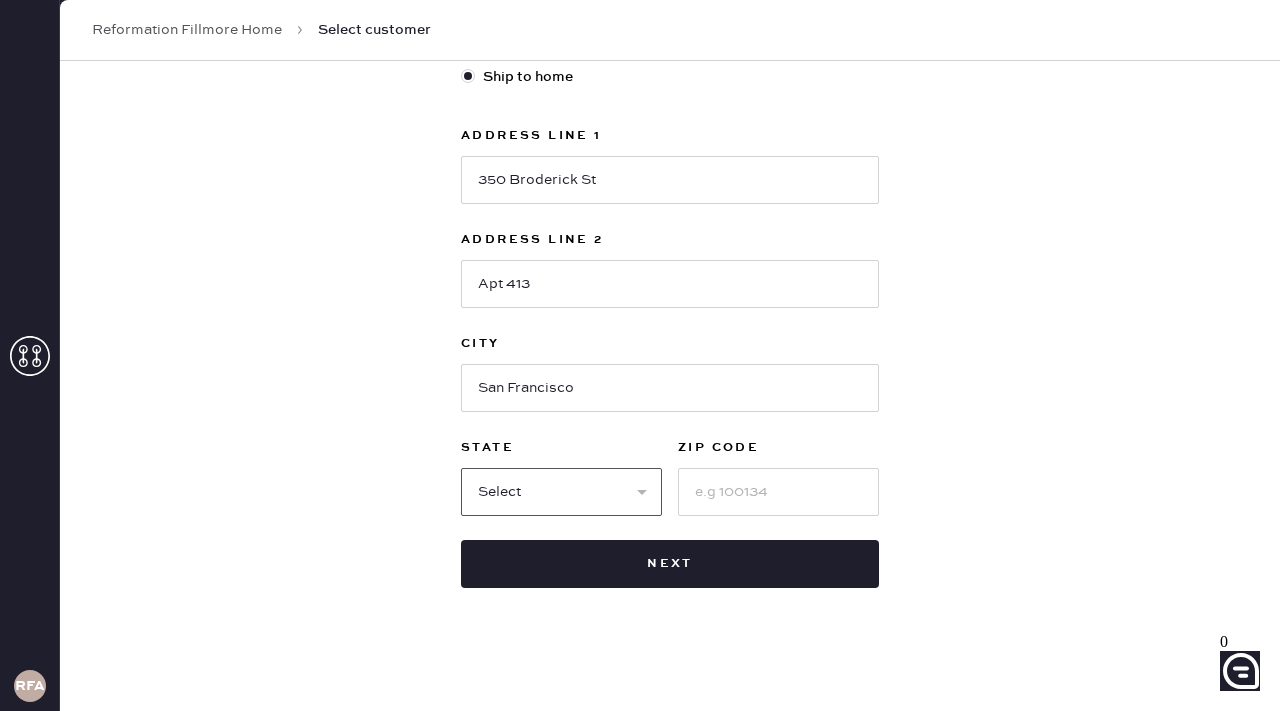 select on "CA" 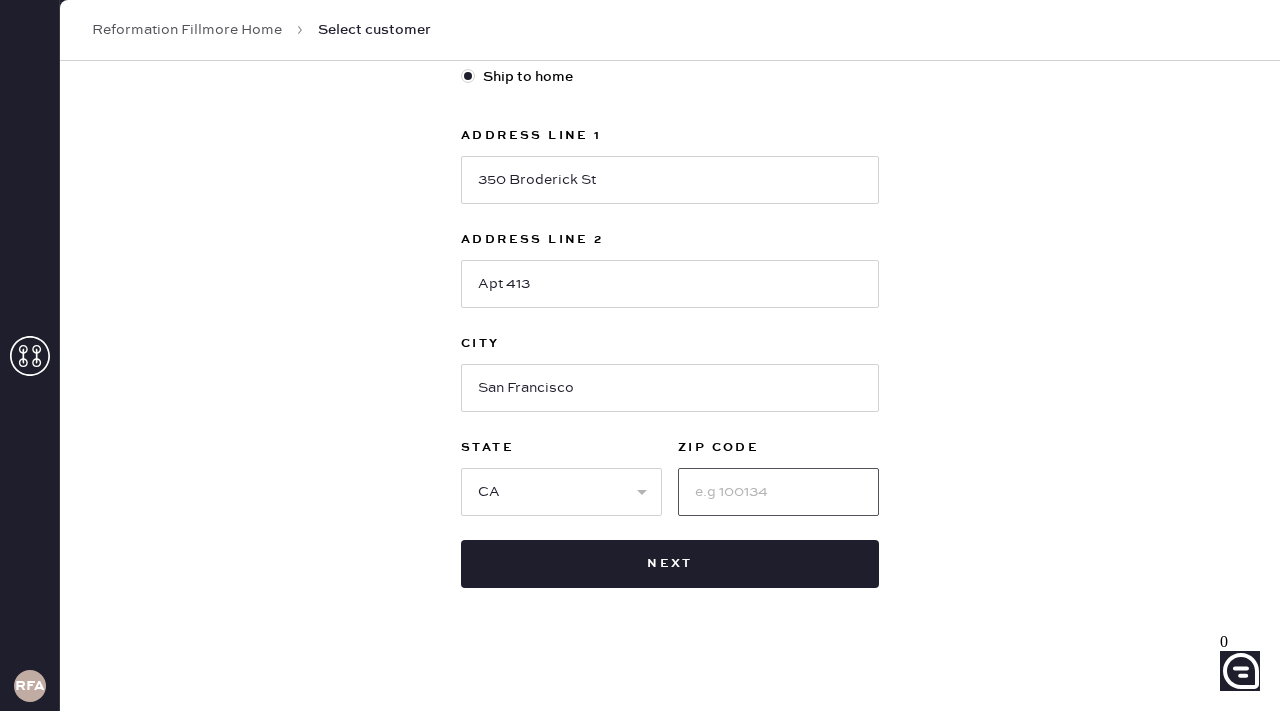click at bounding box center (778, 492) 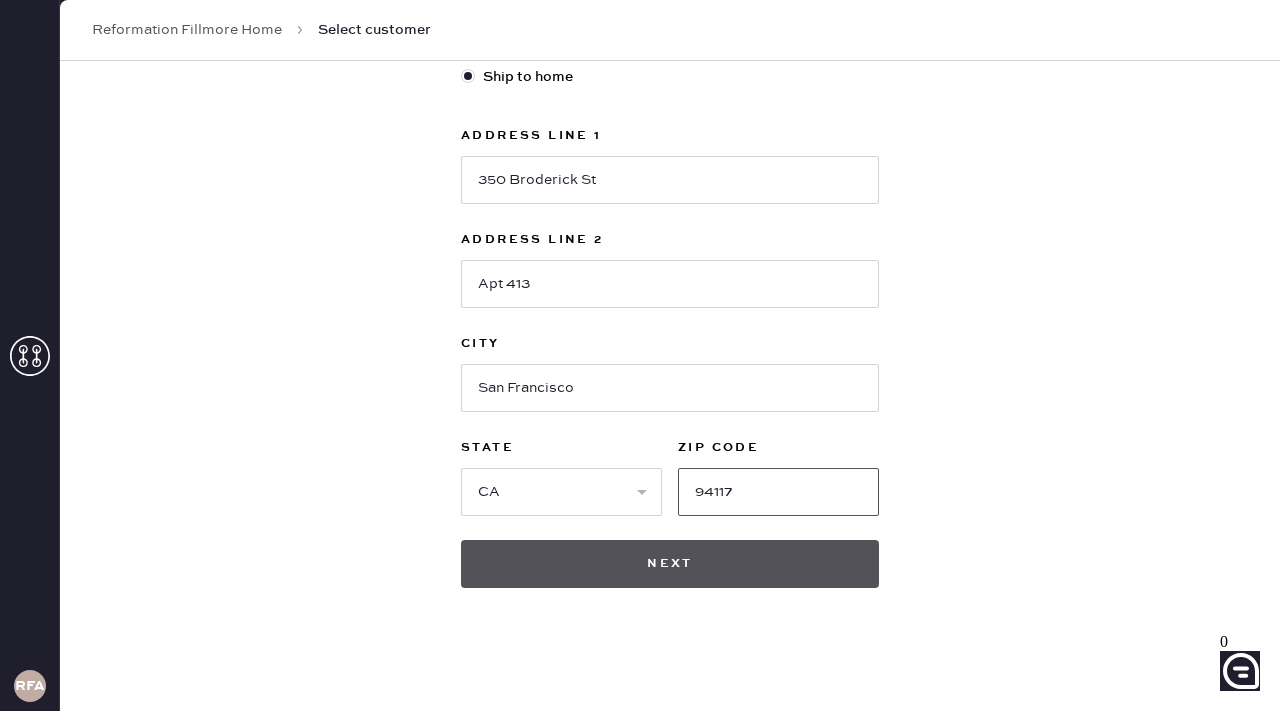 type on "94117" 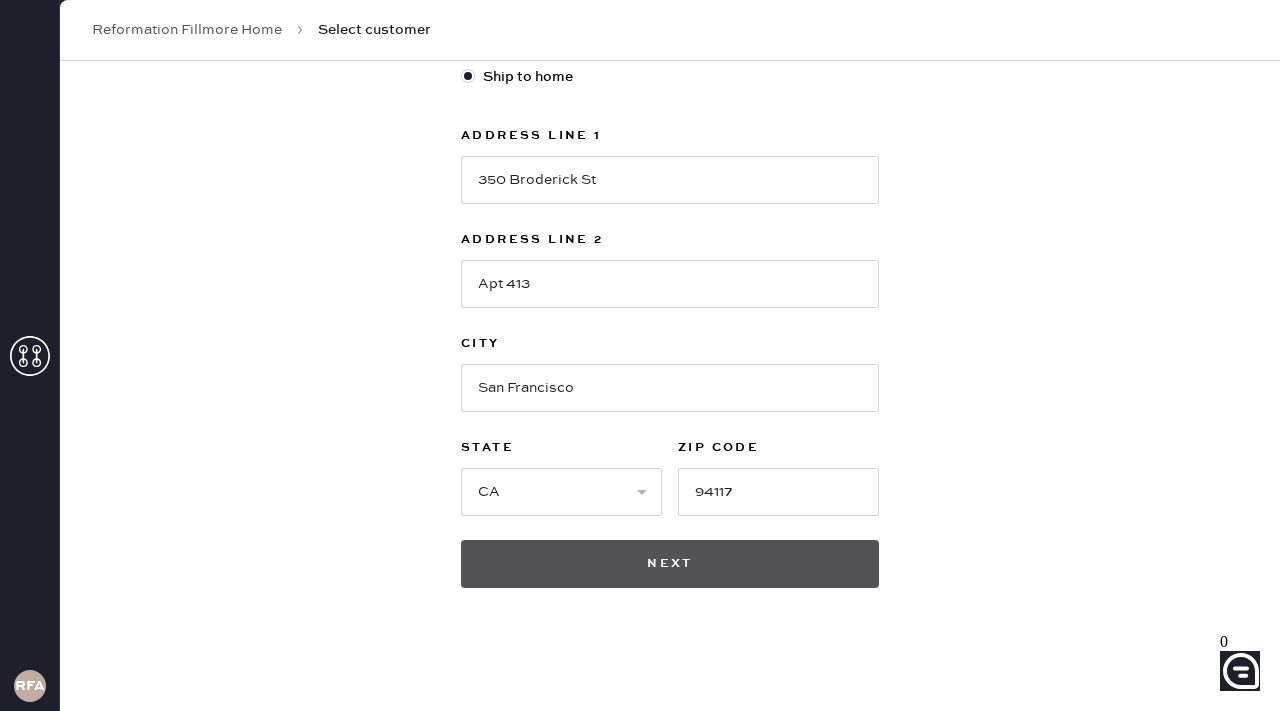 click on "Next" at bounding box center (670, 564) 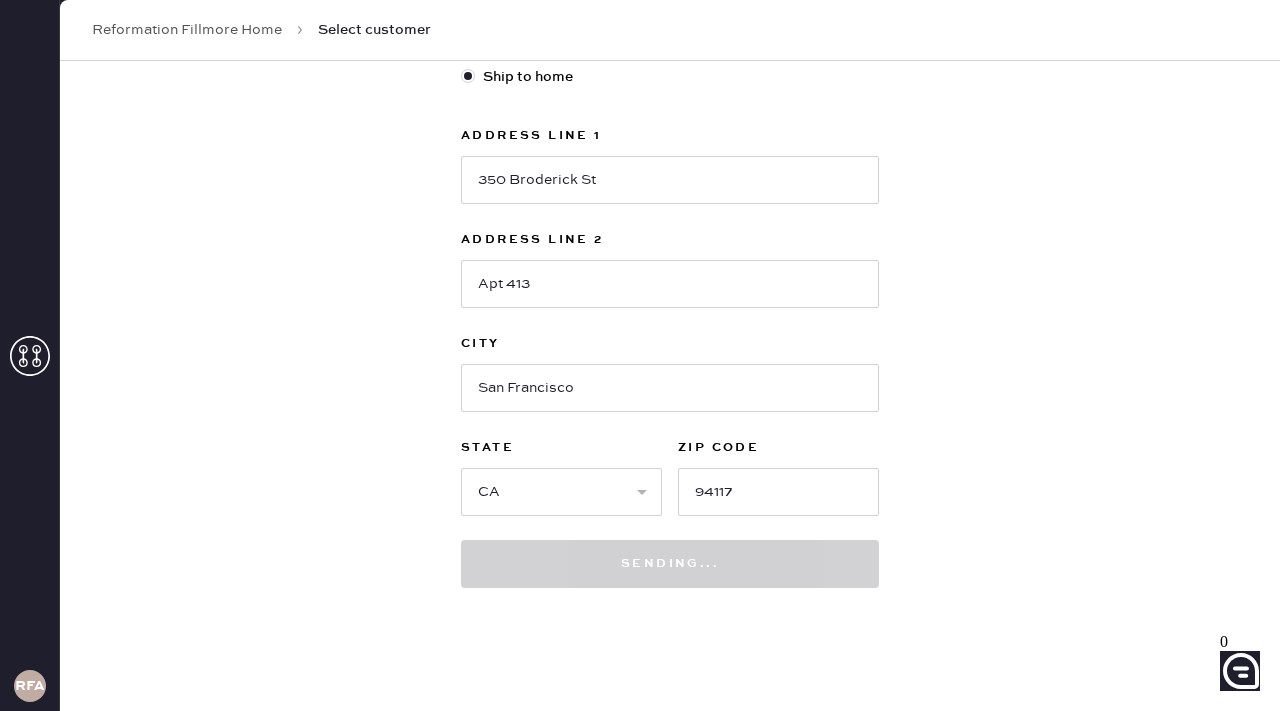 scroll, scrollTop: 590, scrollLeft: 0, axis: vertical 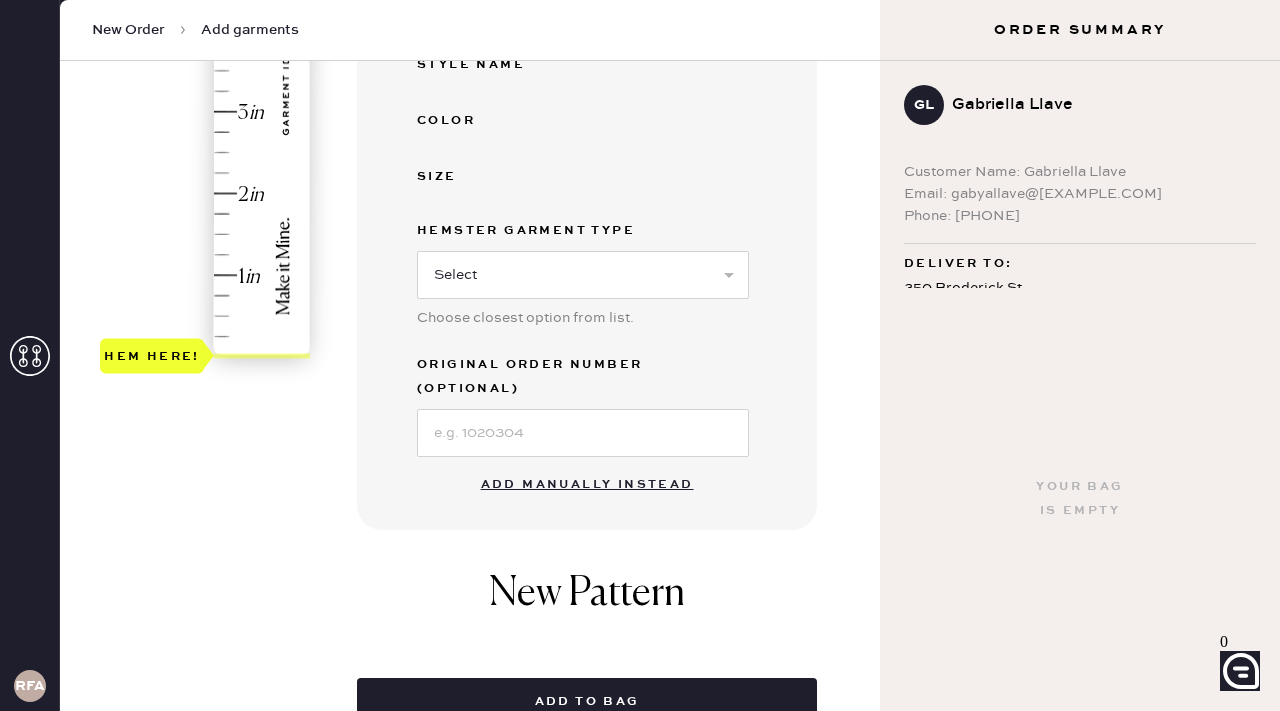 click on "Add manually instead" at bounding box center [587, 485] 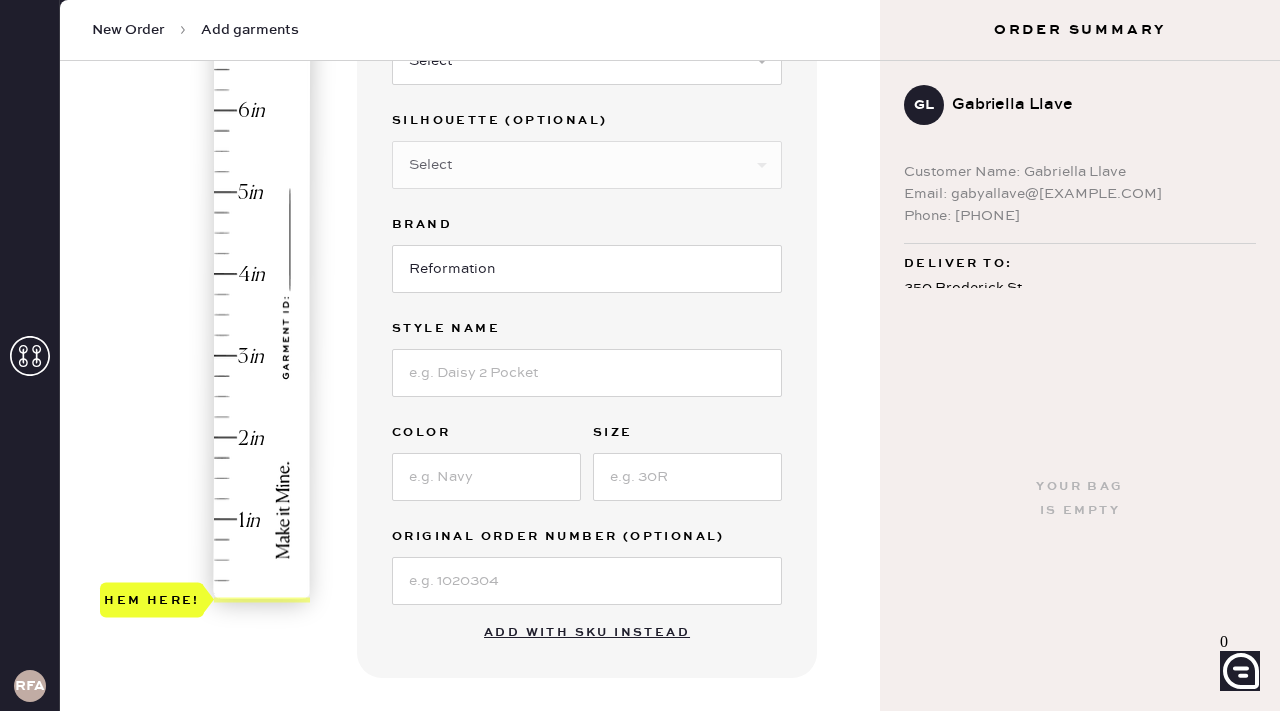 scroll, scrollTop: 135, scrollLeft: 0, axis: vertical 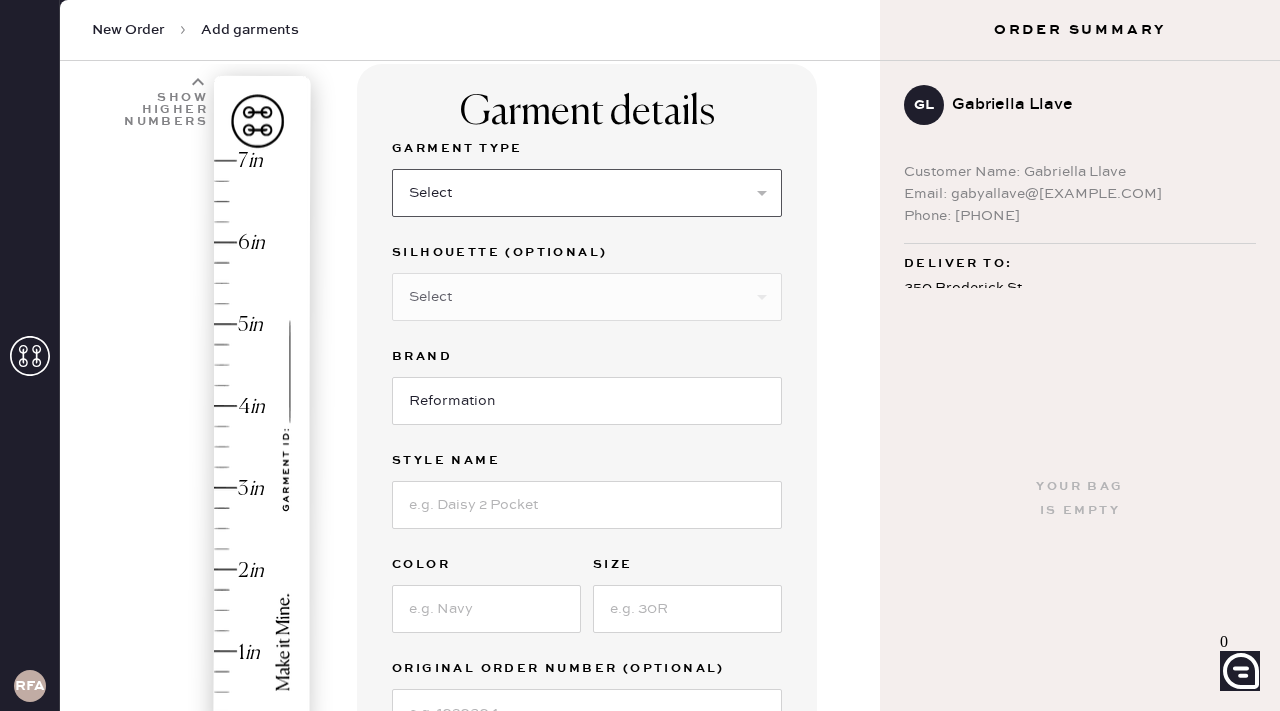 click on "Select Basic Skirt Jeans Leggings Pants Shorts Basic Sleeved Dress Basic Sleeveless Dress Basic Strap Dress Strap Jumpsuit Button Down Top Sleeved Top Sleeveless Top" at bounding box center [587, 193] 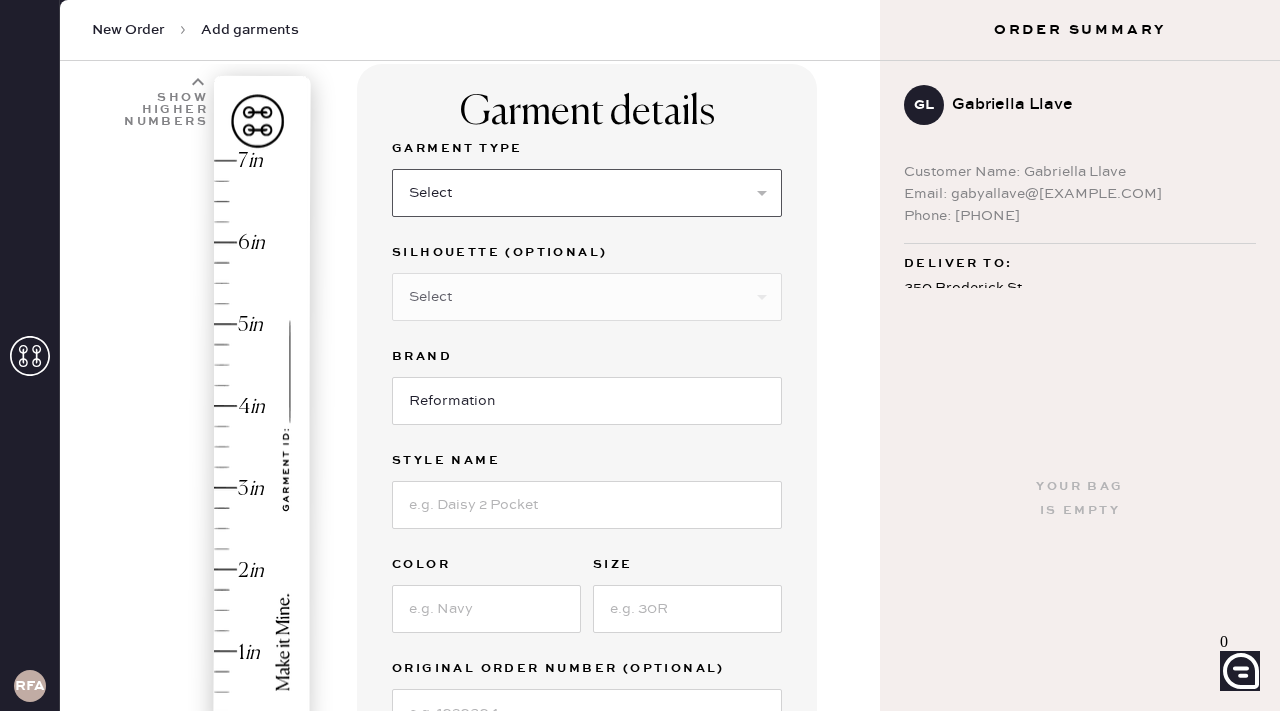 select on "2" 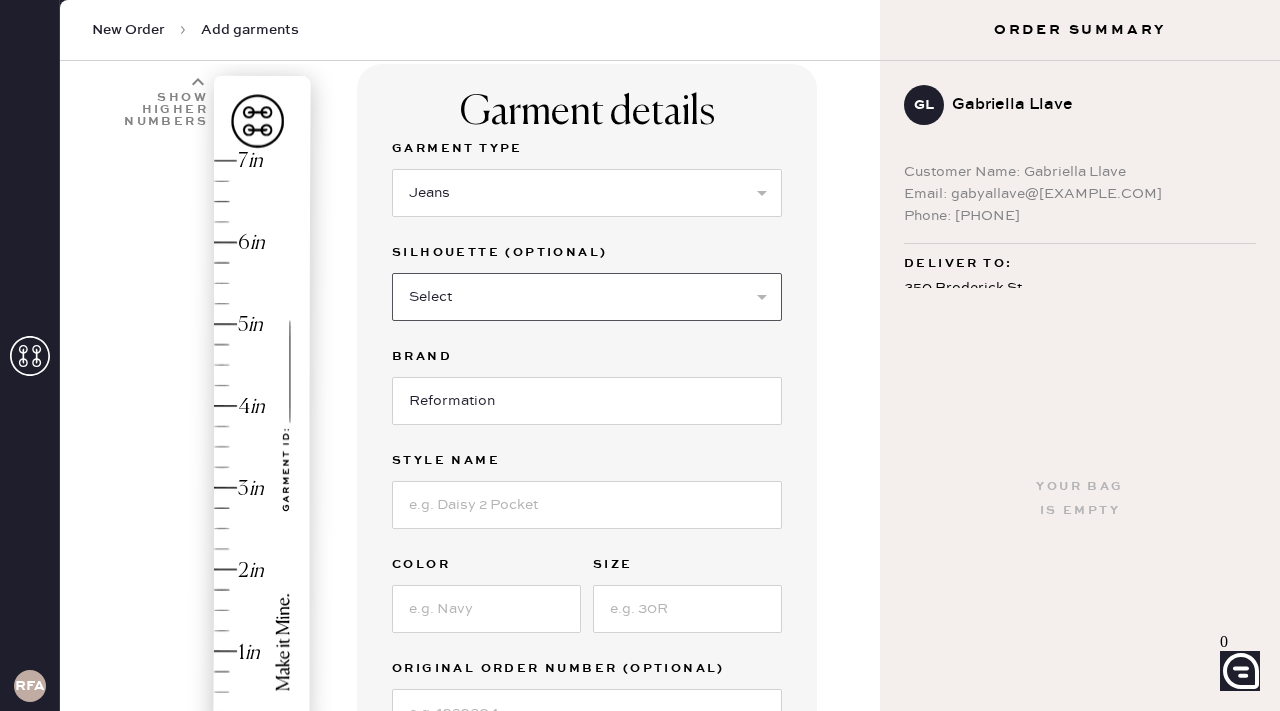 click on "Select Shorts Cropped Flare Boot Cut Straight Skinny Other" at bounding box center (587, 297) 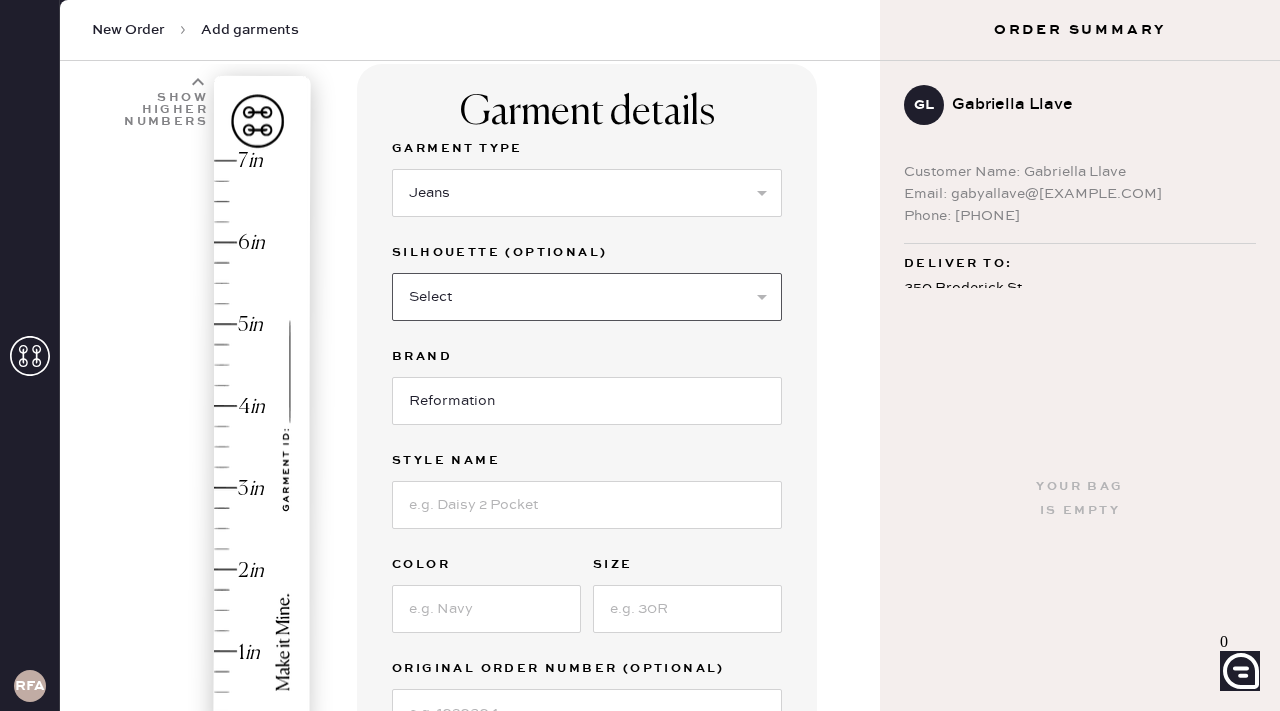 select on "other" 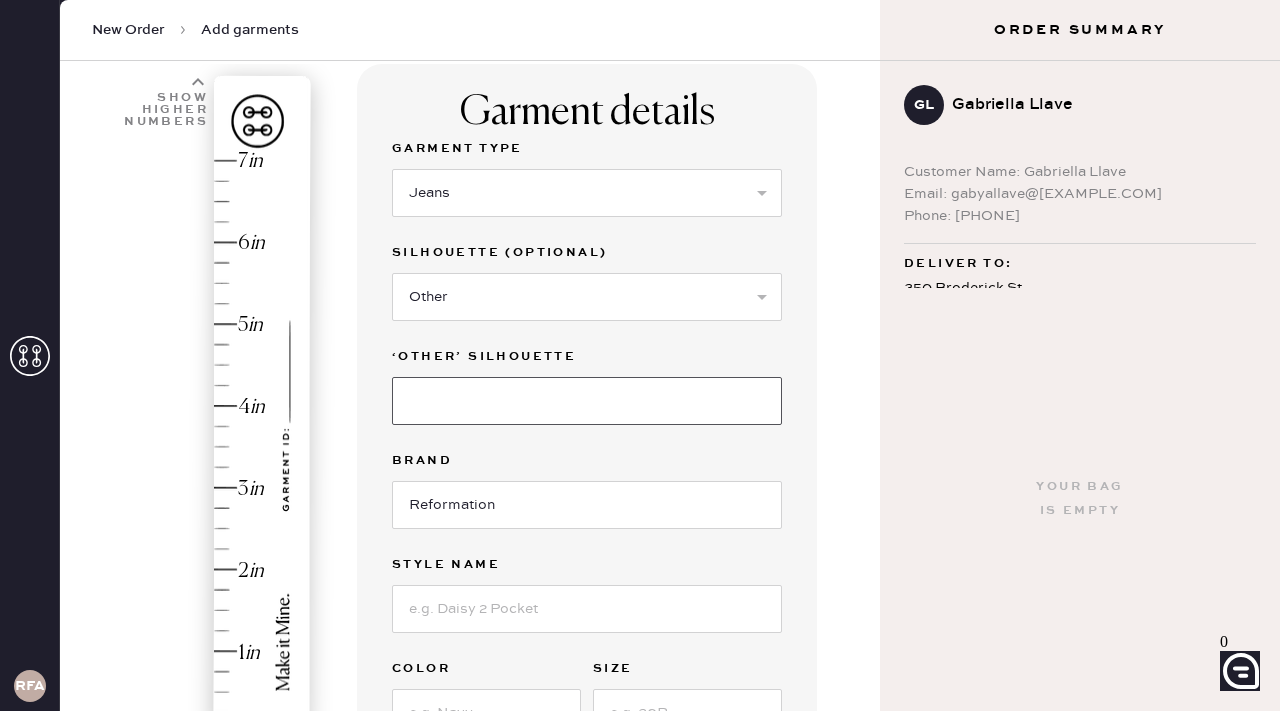 click at bounding box center (587, 401) 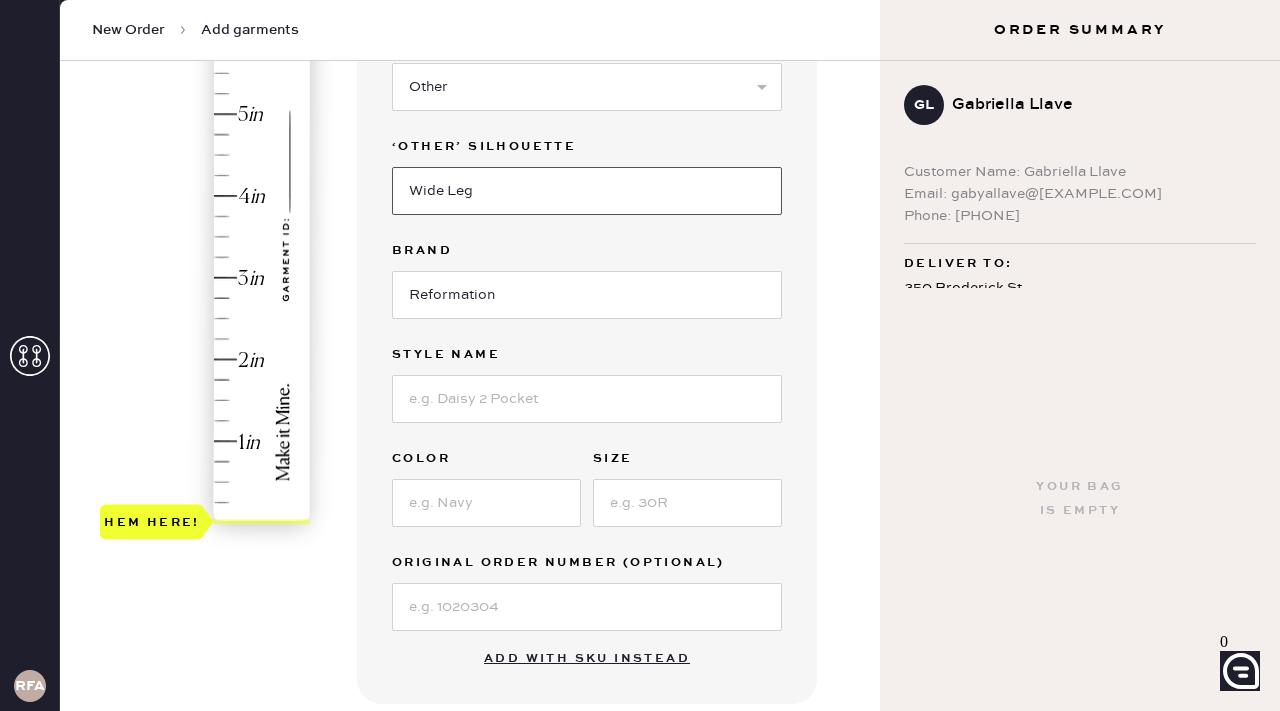 scroll, scrollTop: 348, scrollLeft: 0, axis: vertical 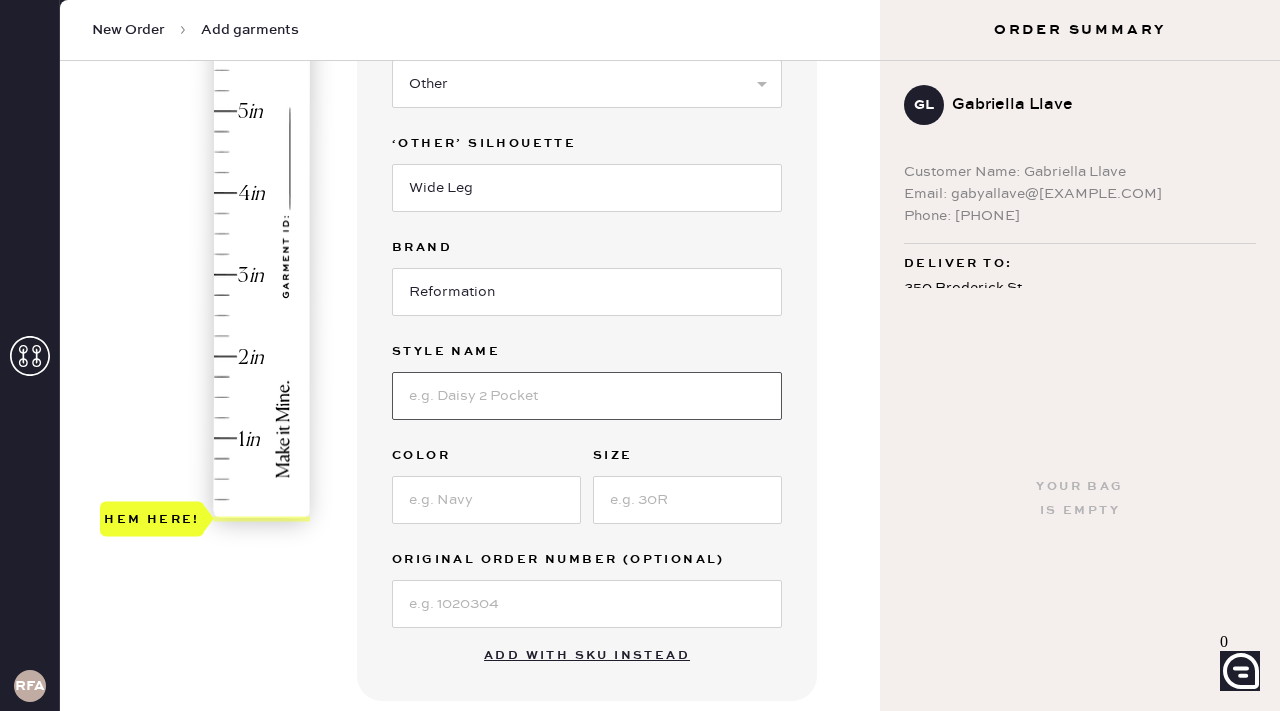 click at bounding box center [587, 396] 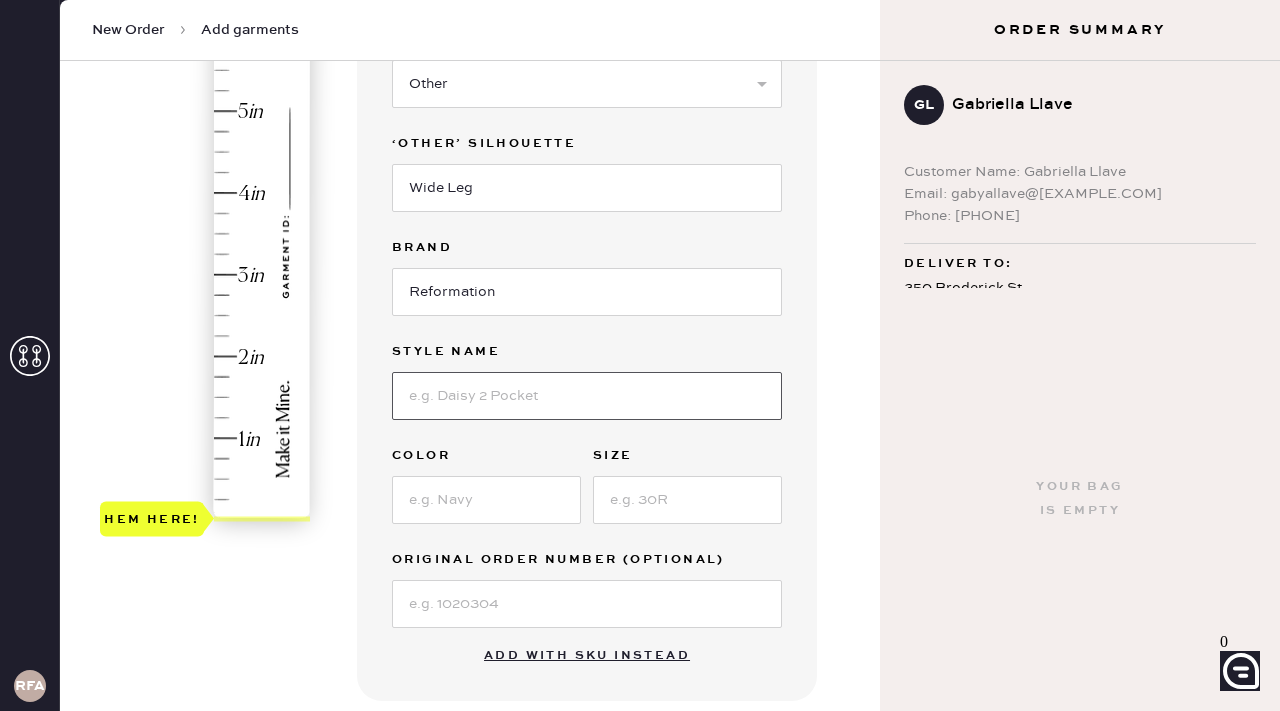 type on "Cary Low RIse Slouchy" 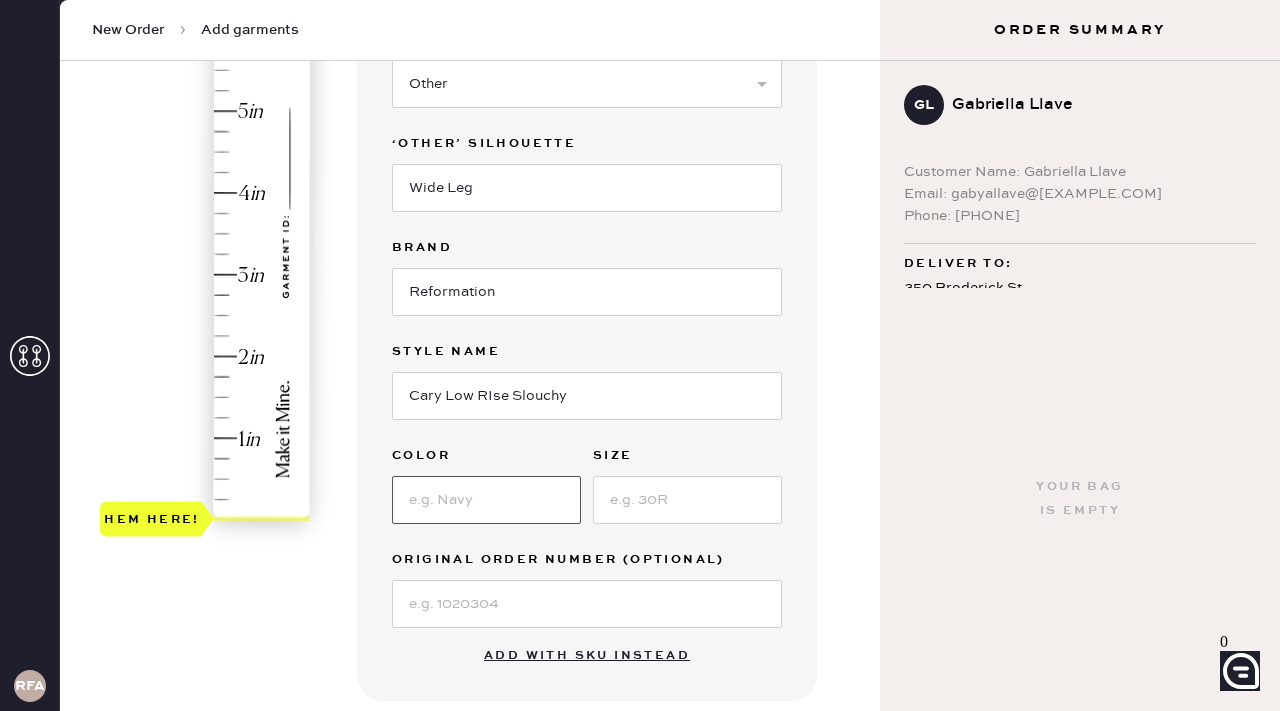 click at bounding box center (486, 500) 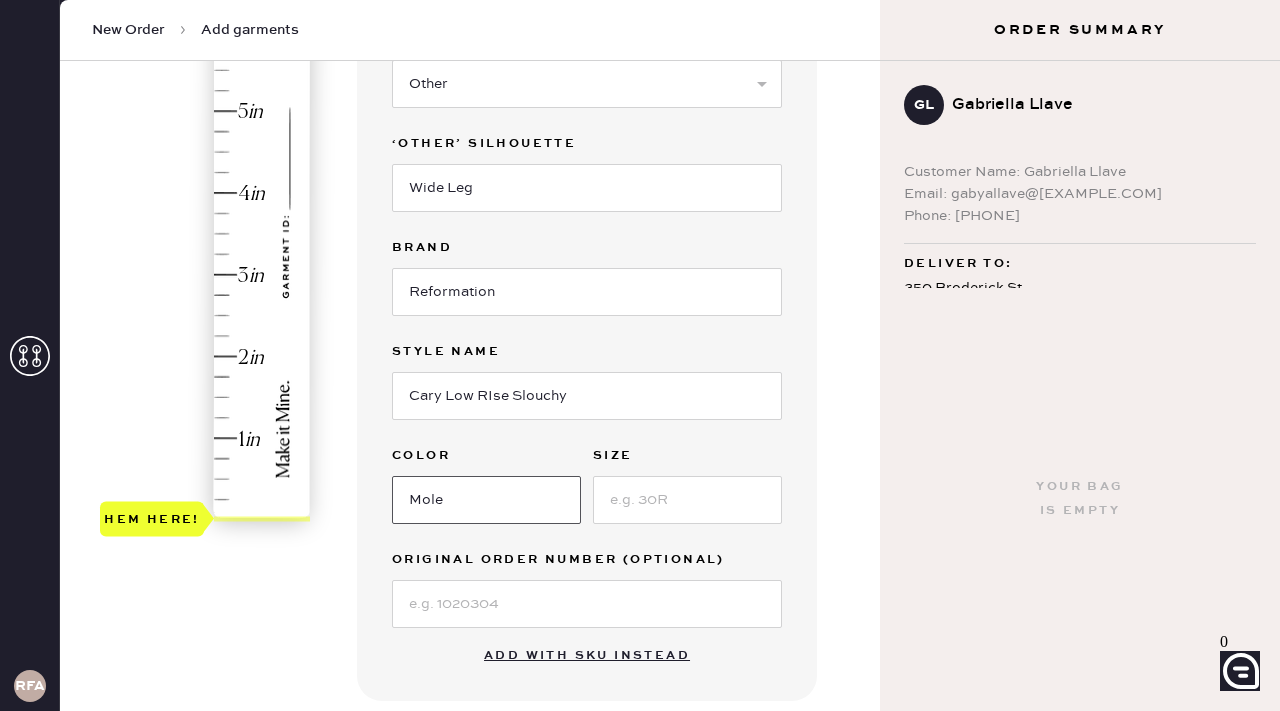 type on "Mole" 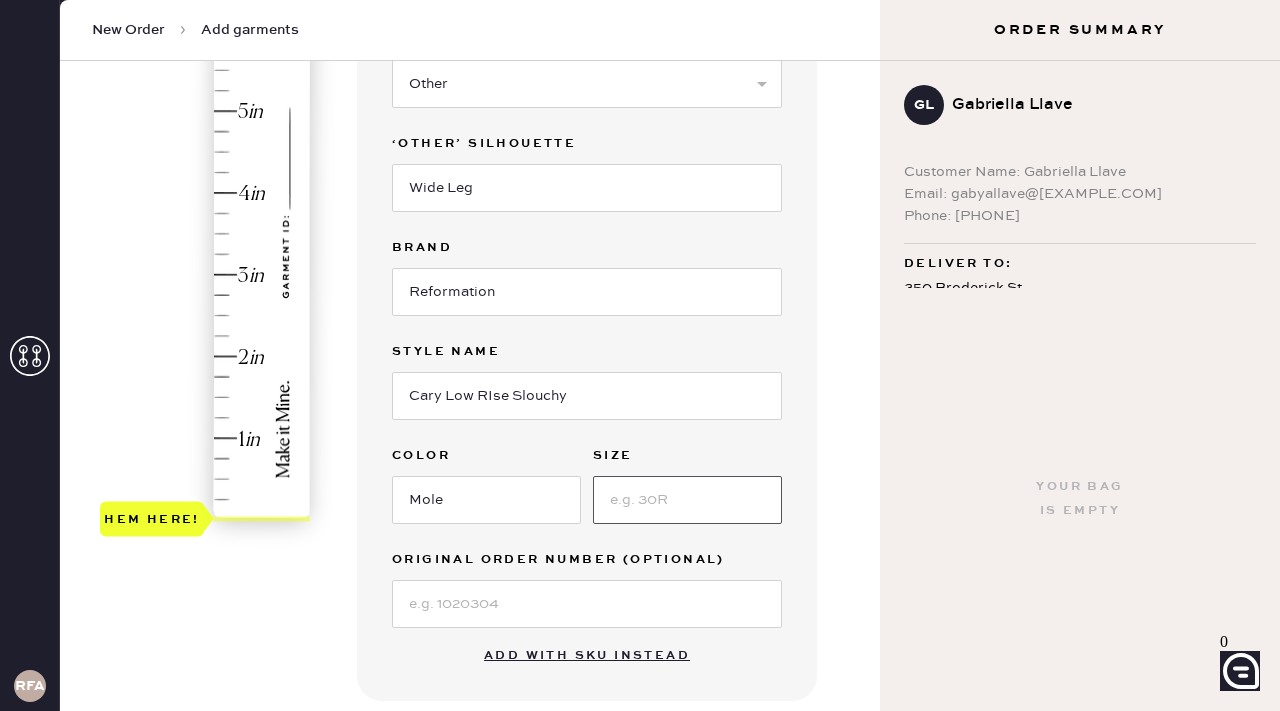click at bounding box center [687, 500] 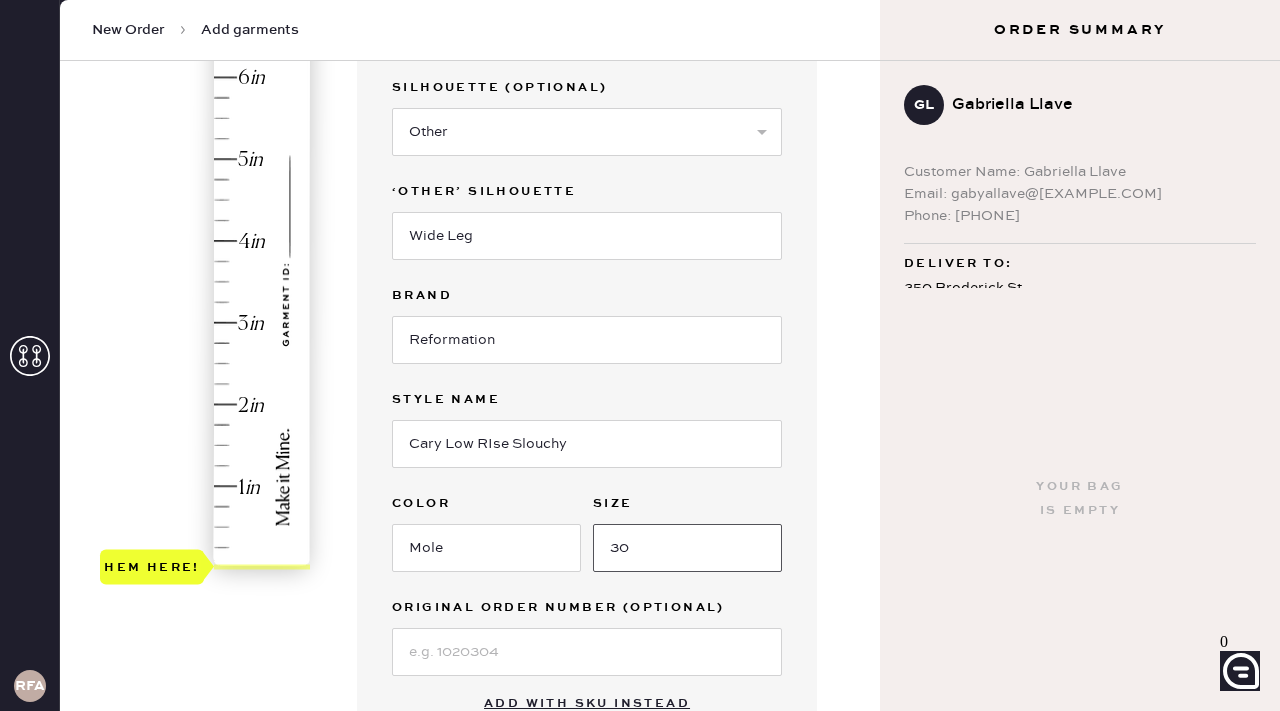 scroll, scrollTop: 296, scrollLeft: 0, axis: vertical 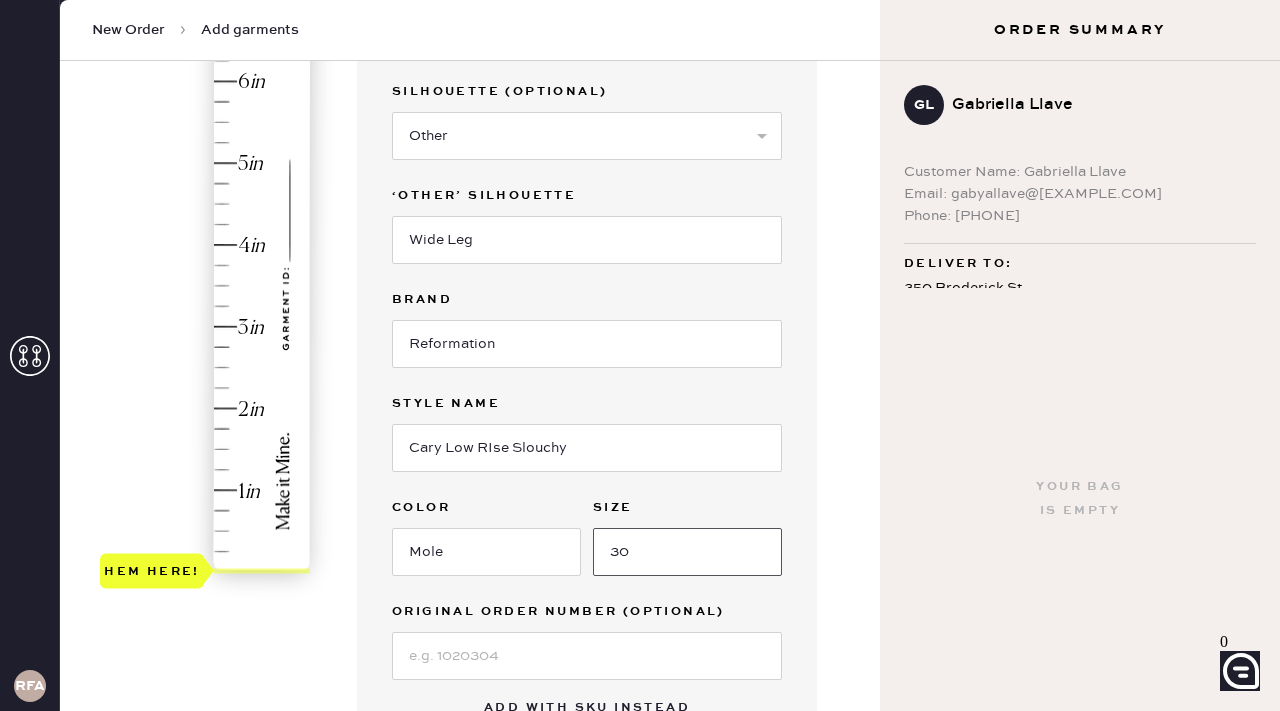 type on "30" 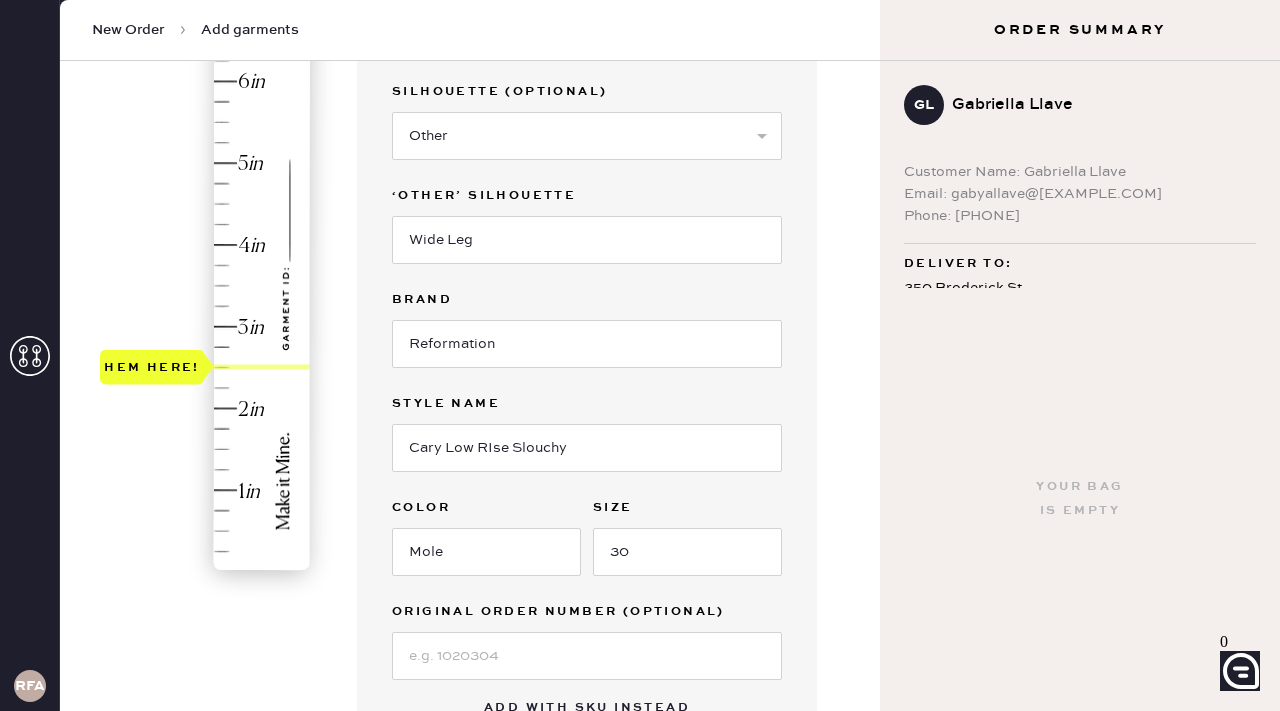 click on "Hem here!" at bounding box center [206, 286] 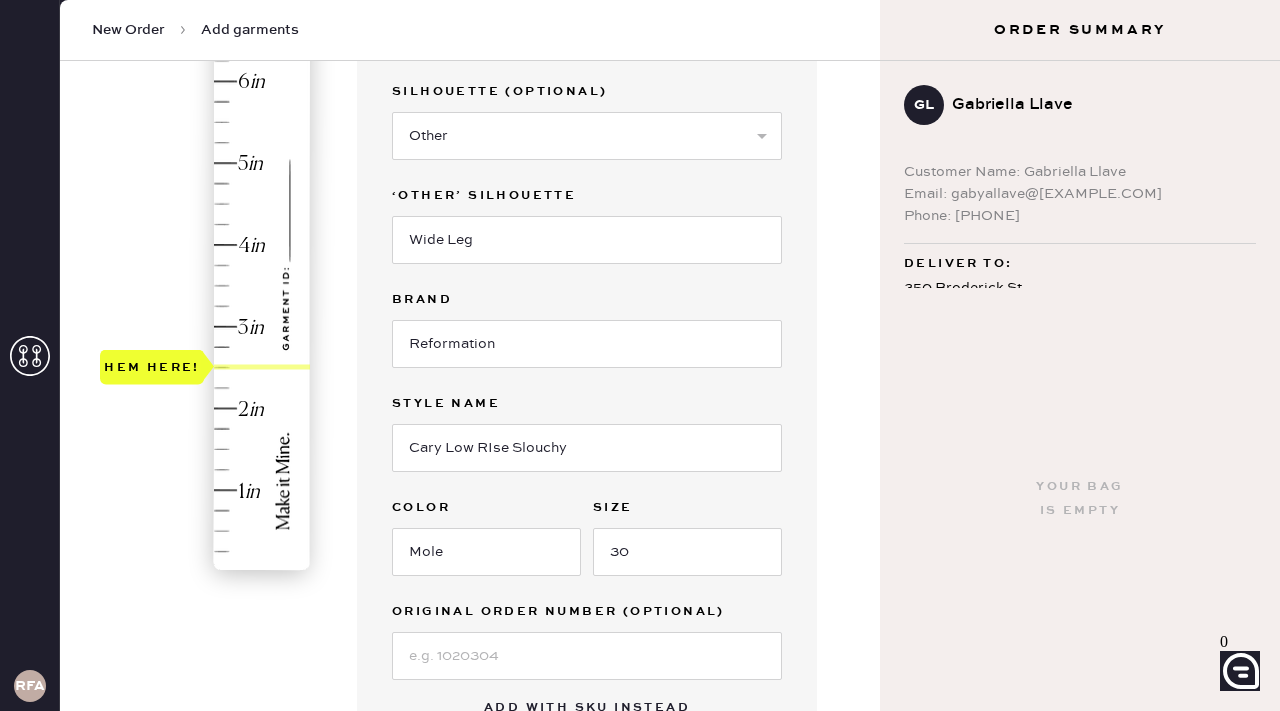 click on "Hem here!" at bounding box center (206, 286) 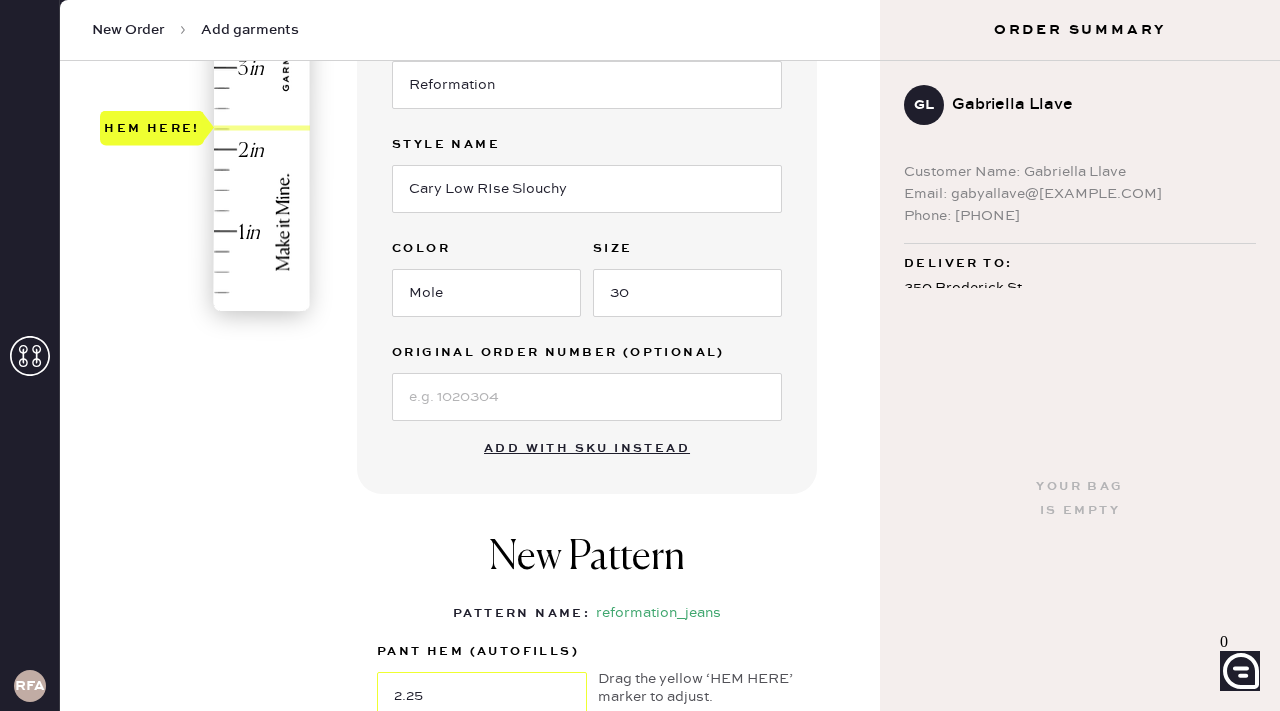 scroll, scrollTop: 545, scrollLeft: 0, axis: vertical 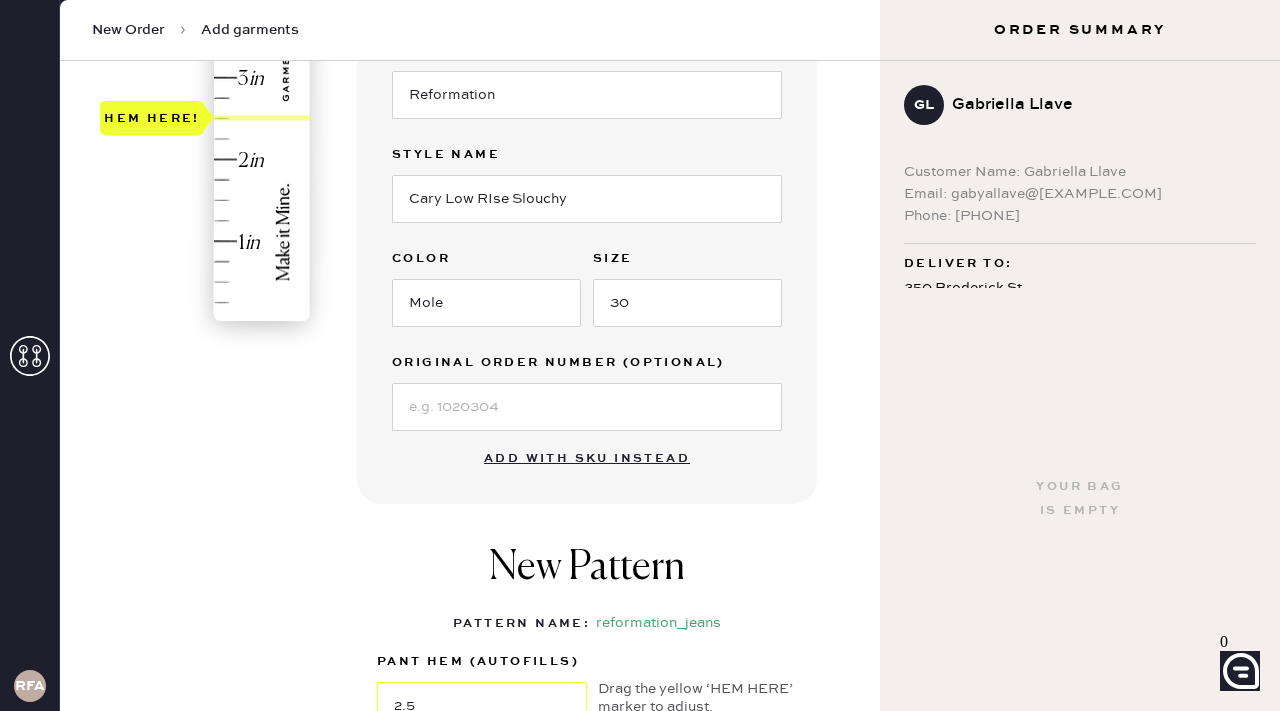 click on "Hem here!" at bounding box center [206, 37] 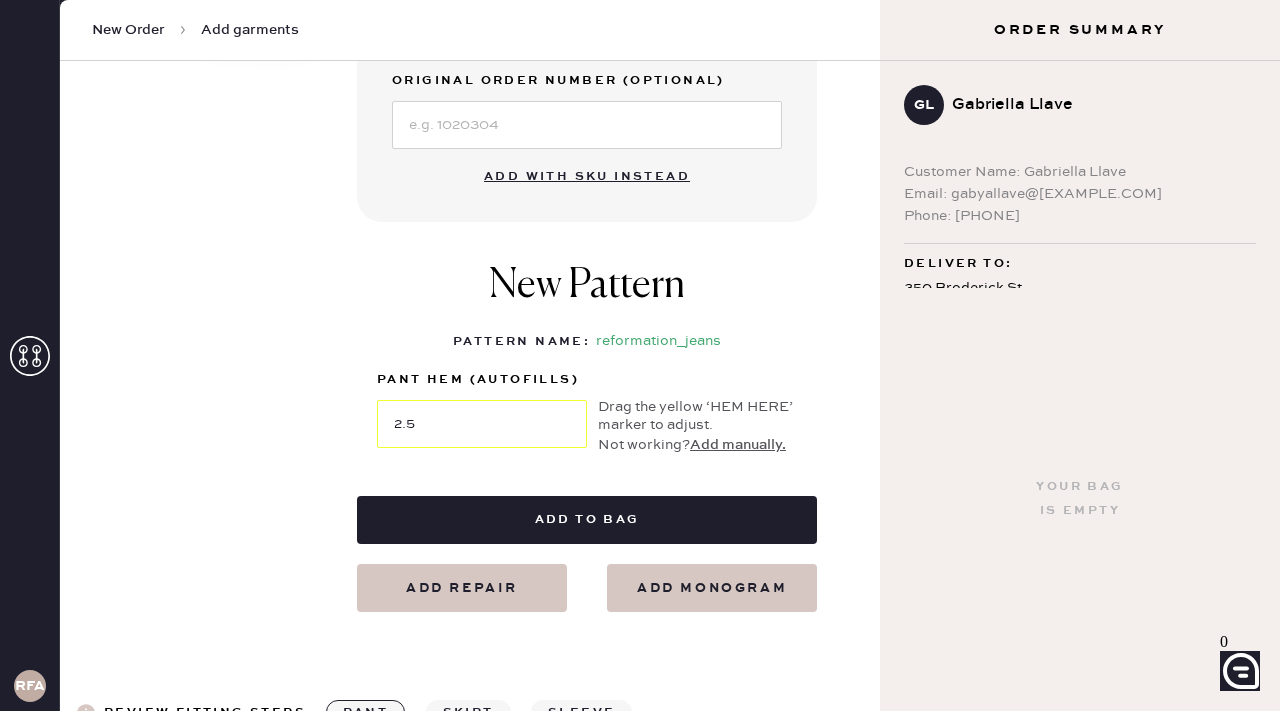scroll, scrollTop: 947, scrollLeft: 0, axis: vertical 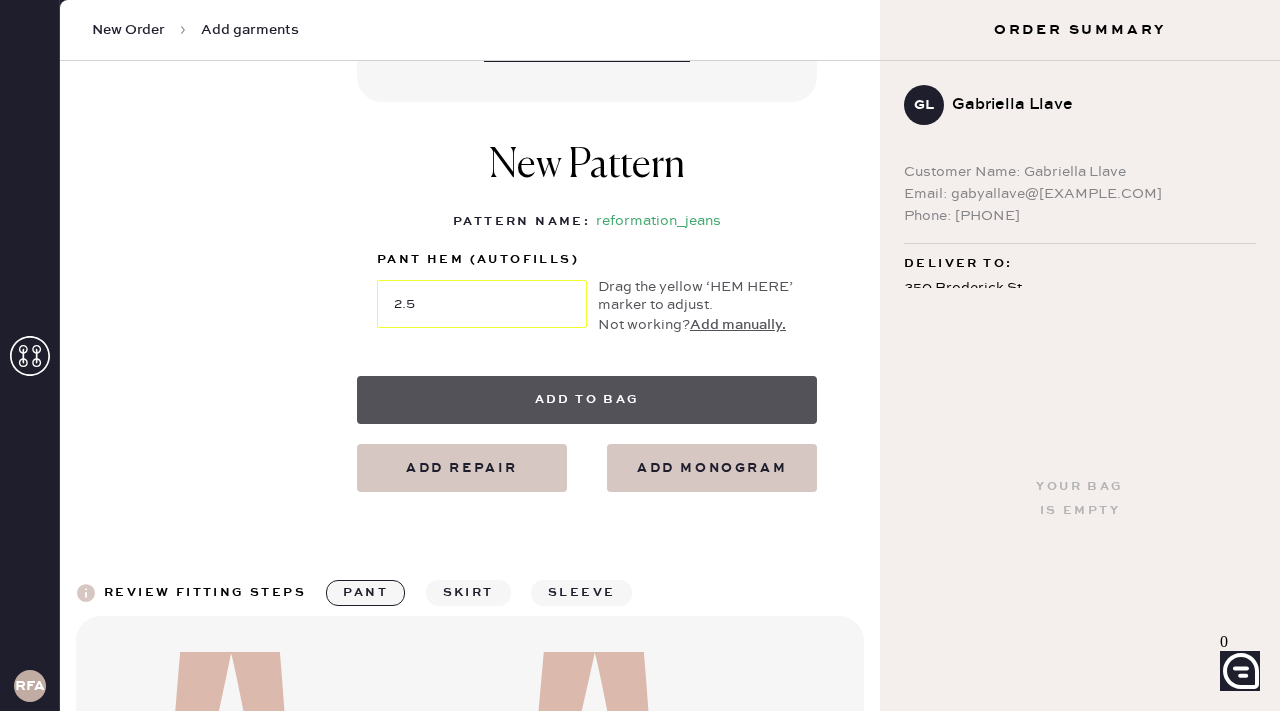 click on "Add to bag" at bounding box center [587, 400] 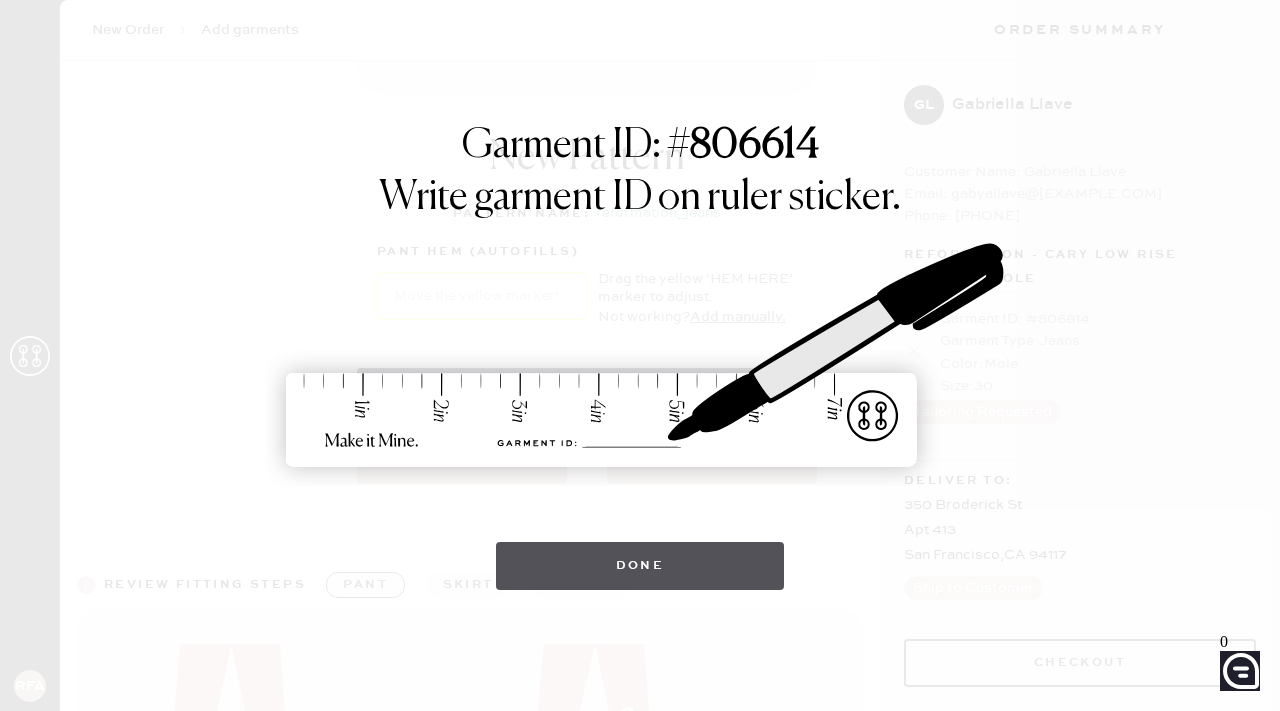 click on "Done" at bounding box center (640, 566) 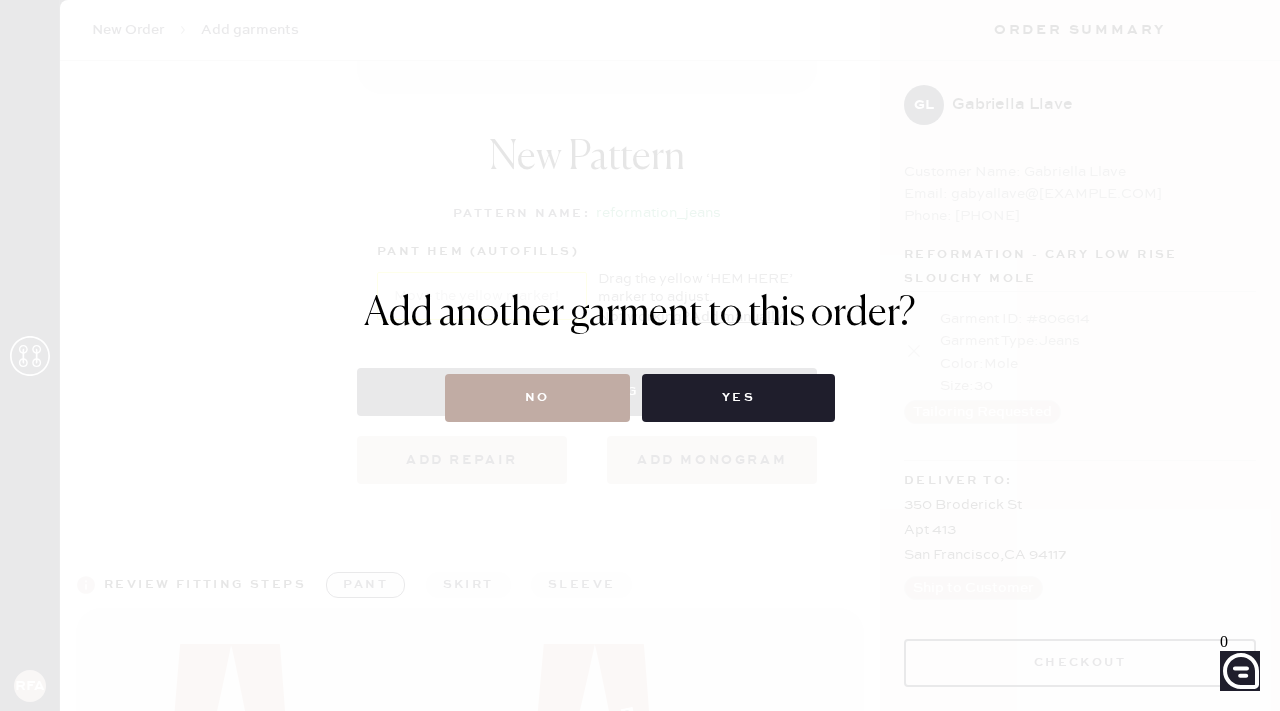 click on "No" at bounding box center [537, 398] 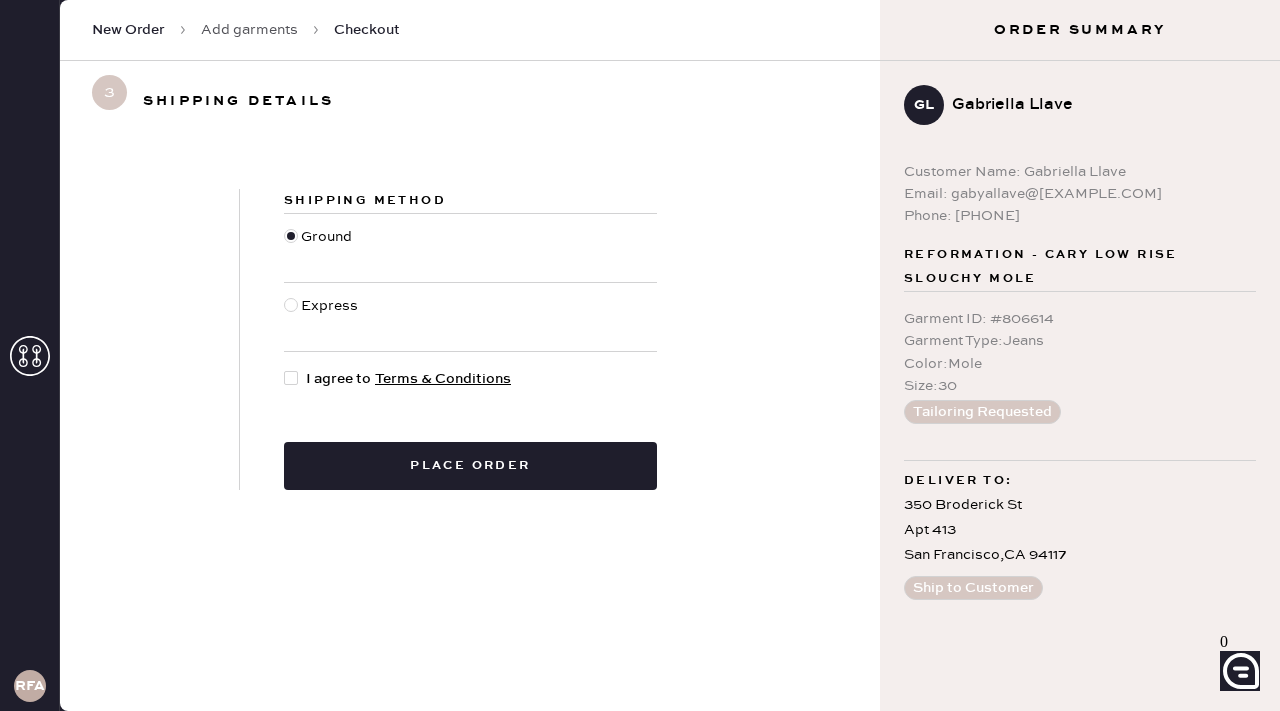 click at bounding box center [292, 248] 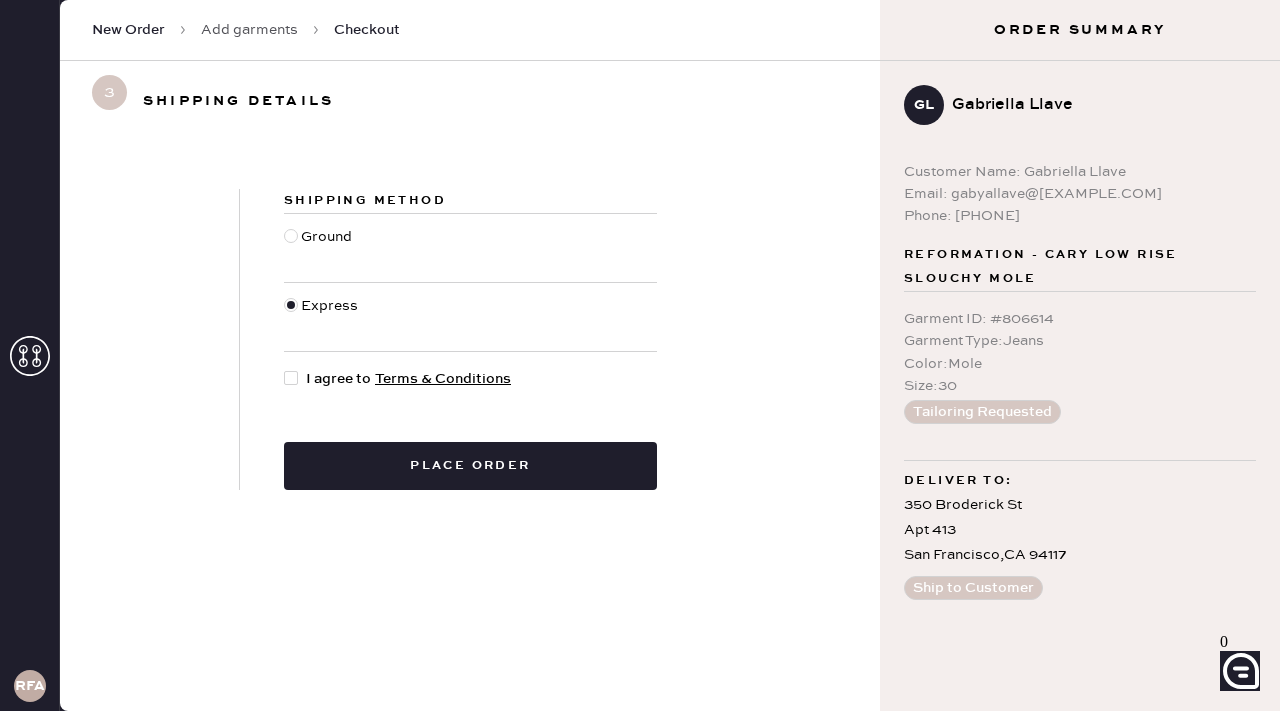 click at bounding box center [291, 378] 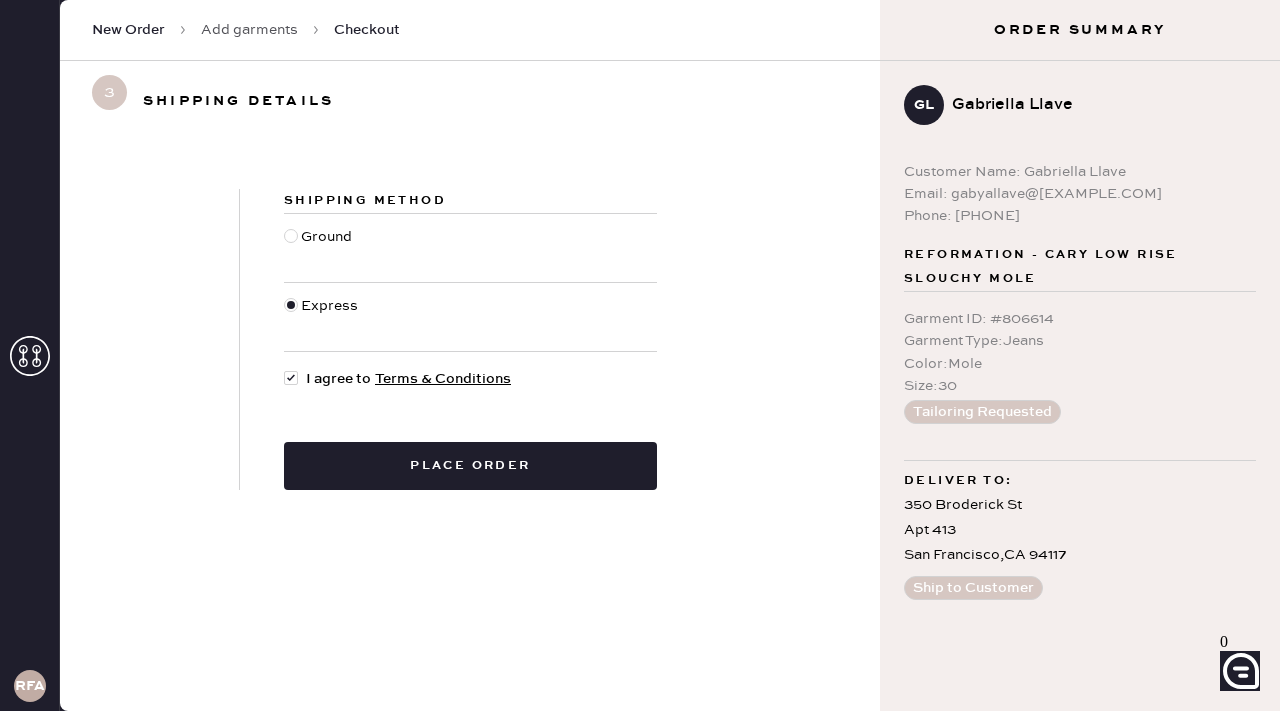 click on "Order Summary" at bounding box center (1080, 30) 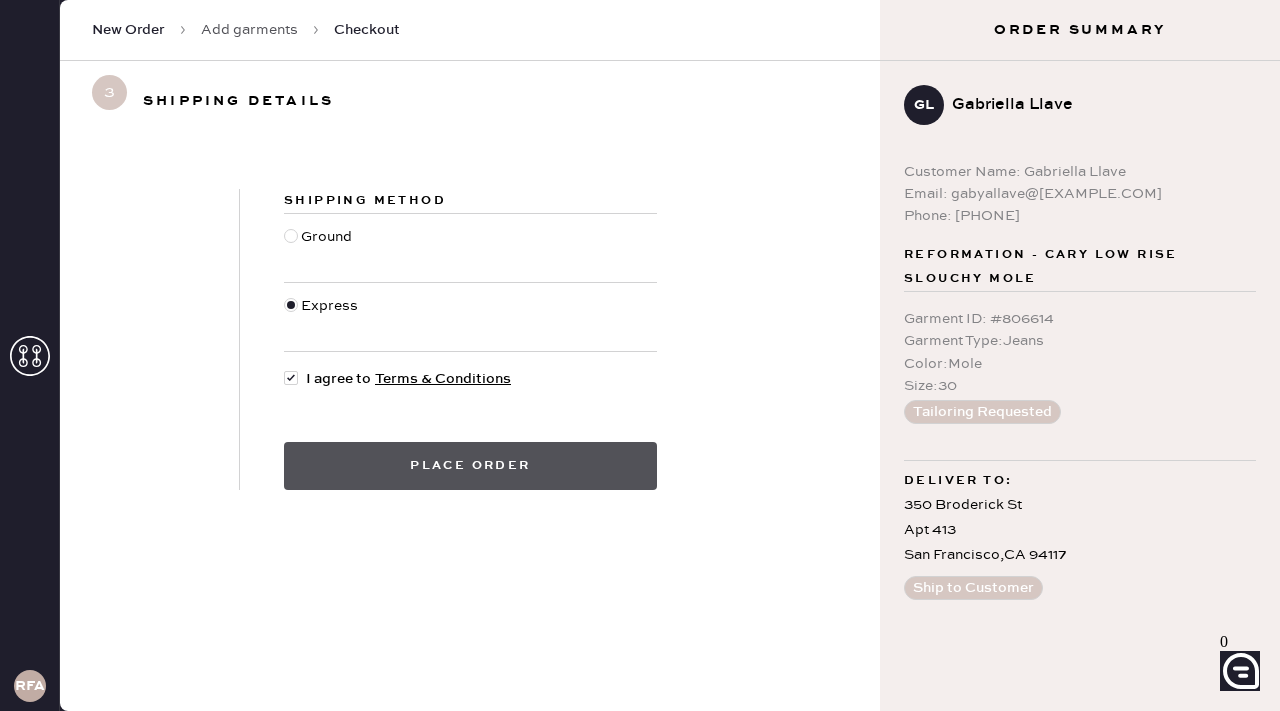 click on "Place order" at bounding box center [470, 466] 